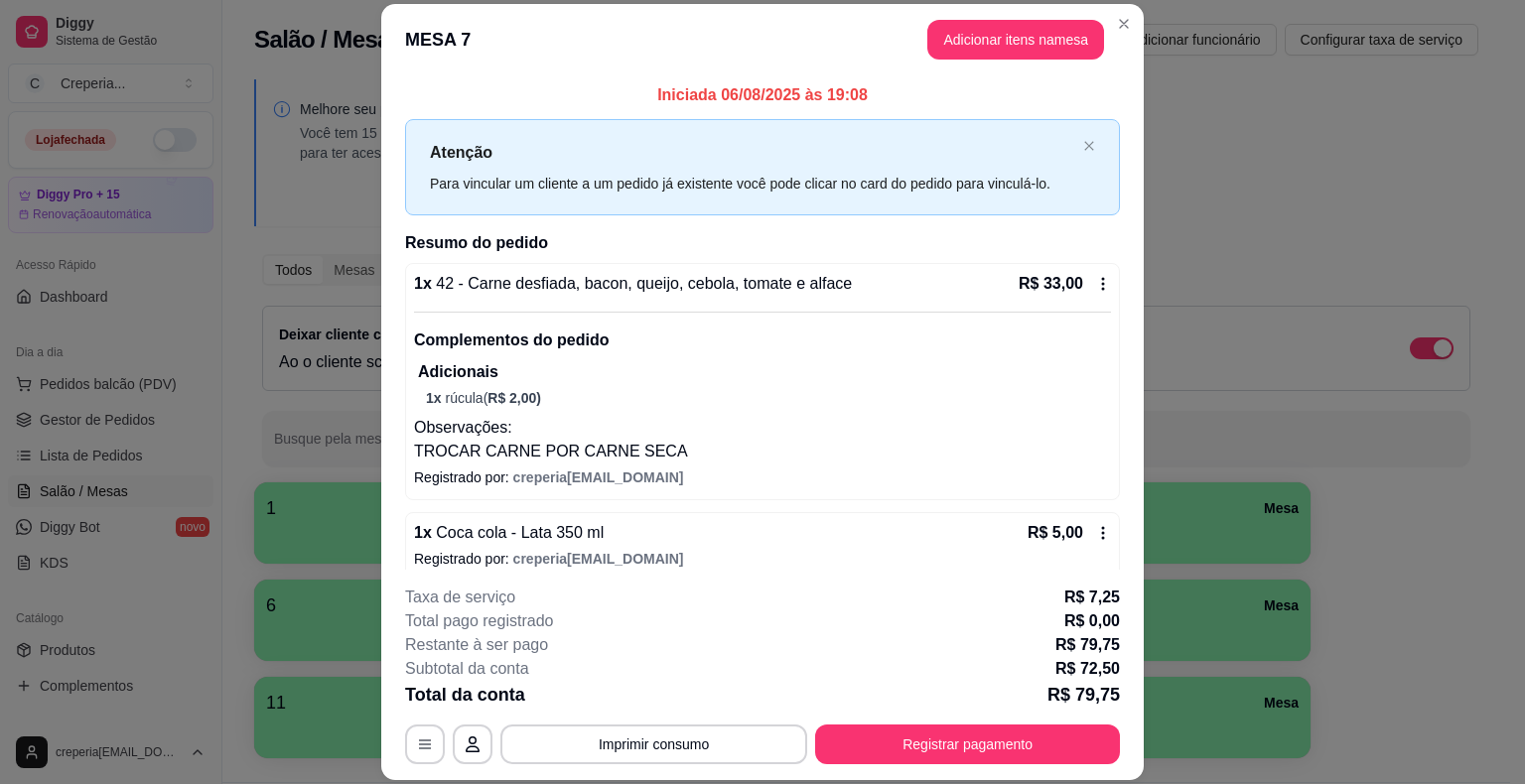 scroll, scrollTop: 0, scrollLeft: 0, axis: both 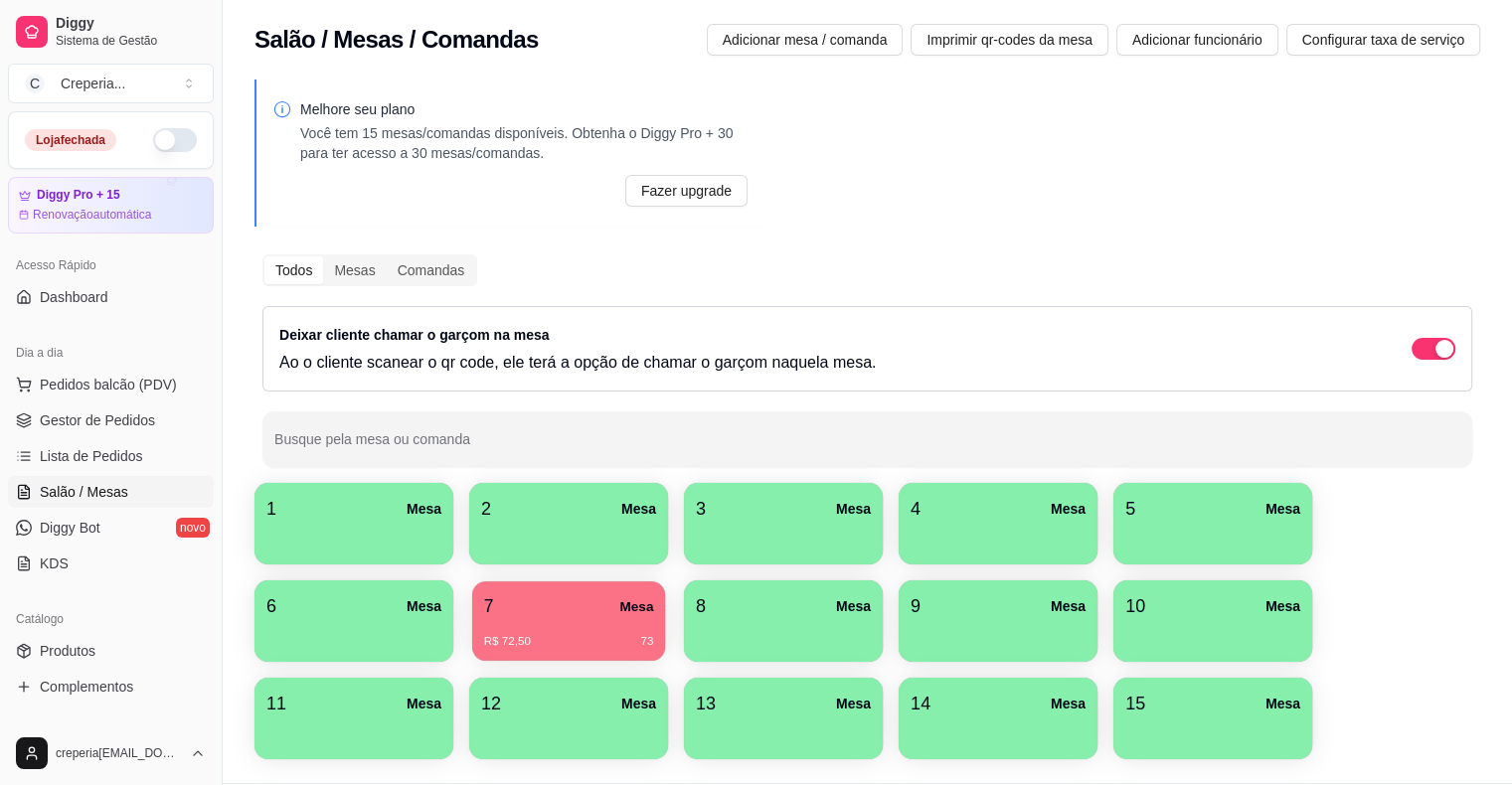 click on "7 Mesa" at bounding box center (569, 606) 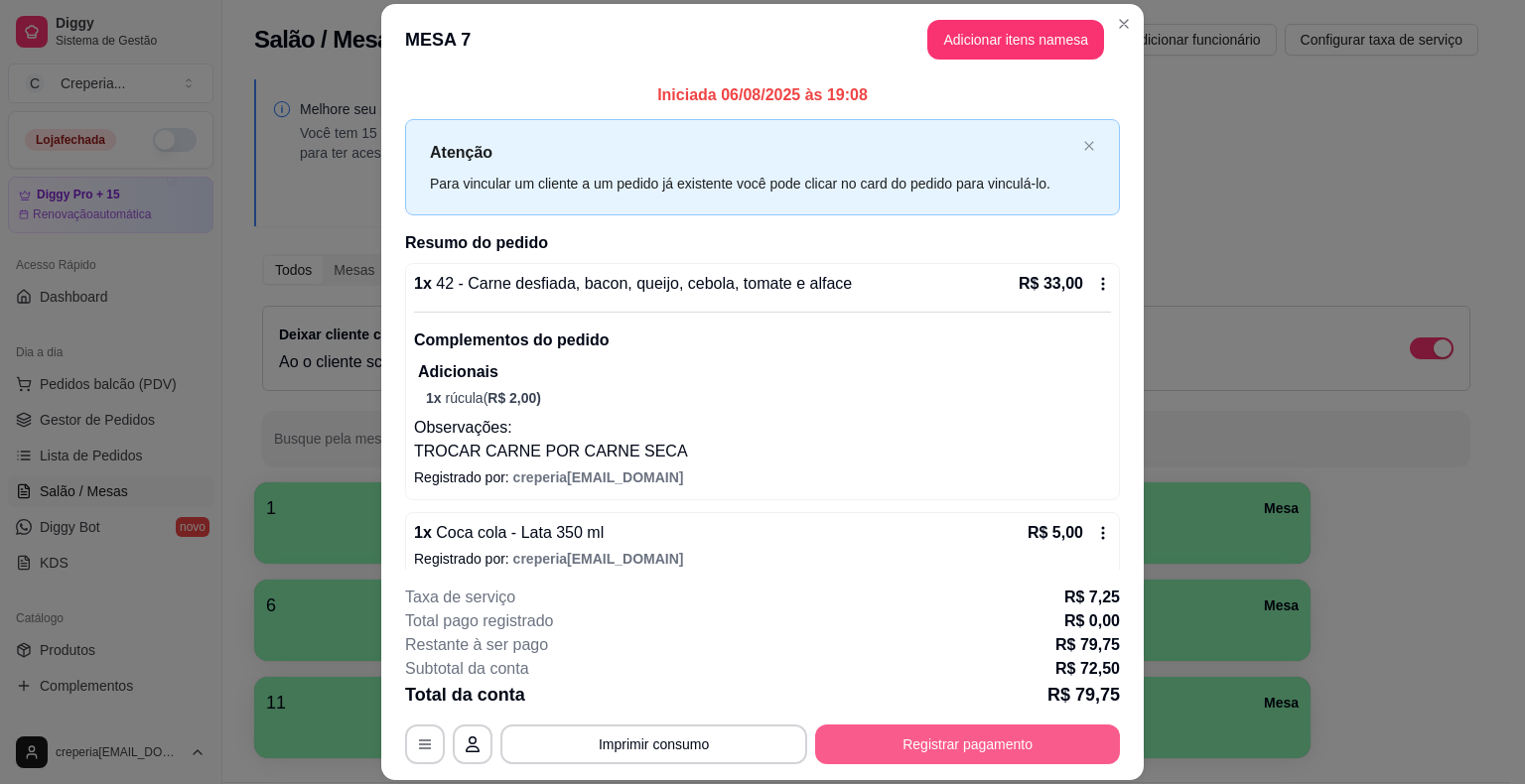 click on "Registrar pagamento" at bounding box center (967, 744) 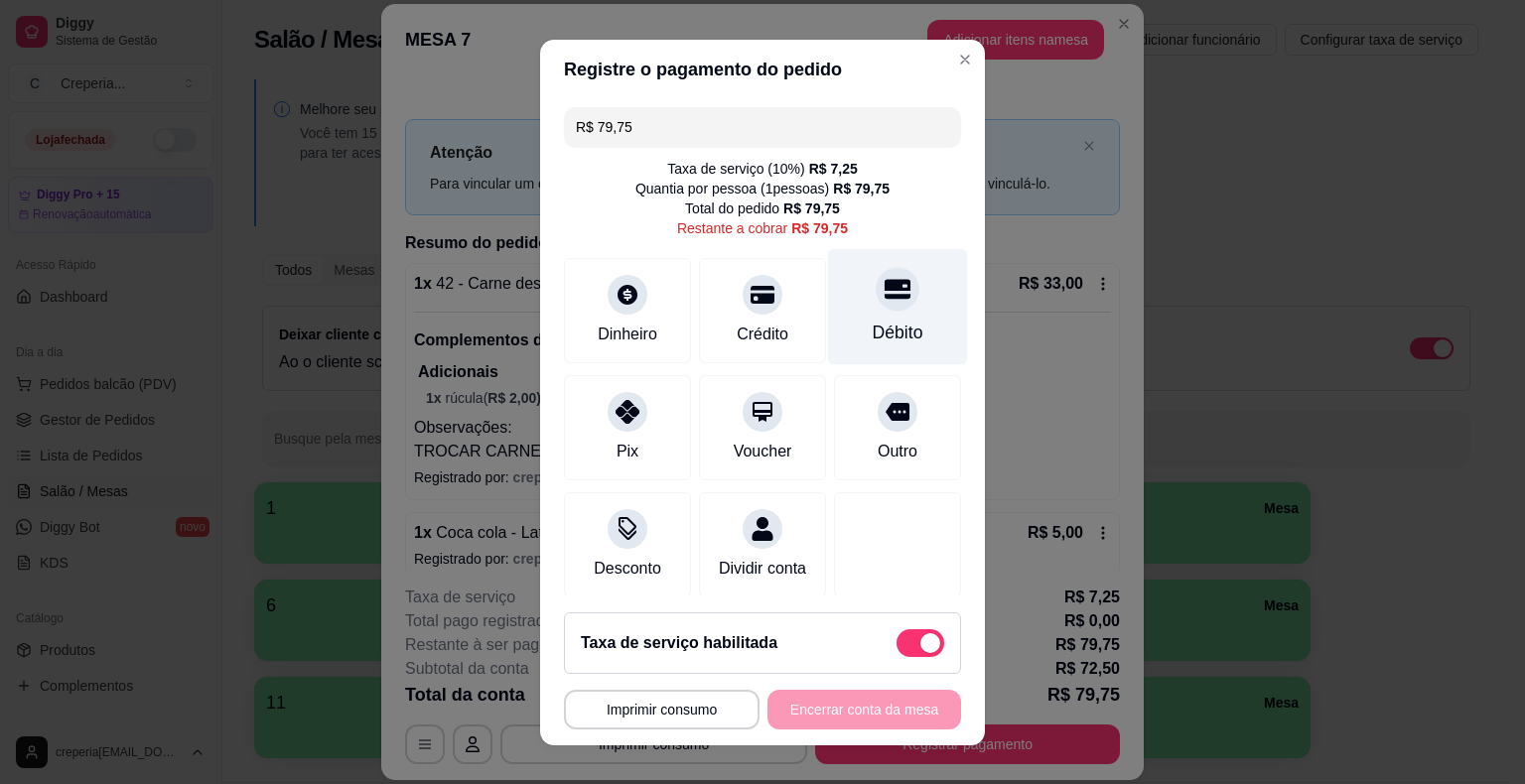 click on "Débito" at bounding box center (898, 332) 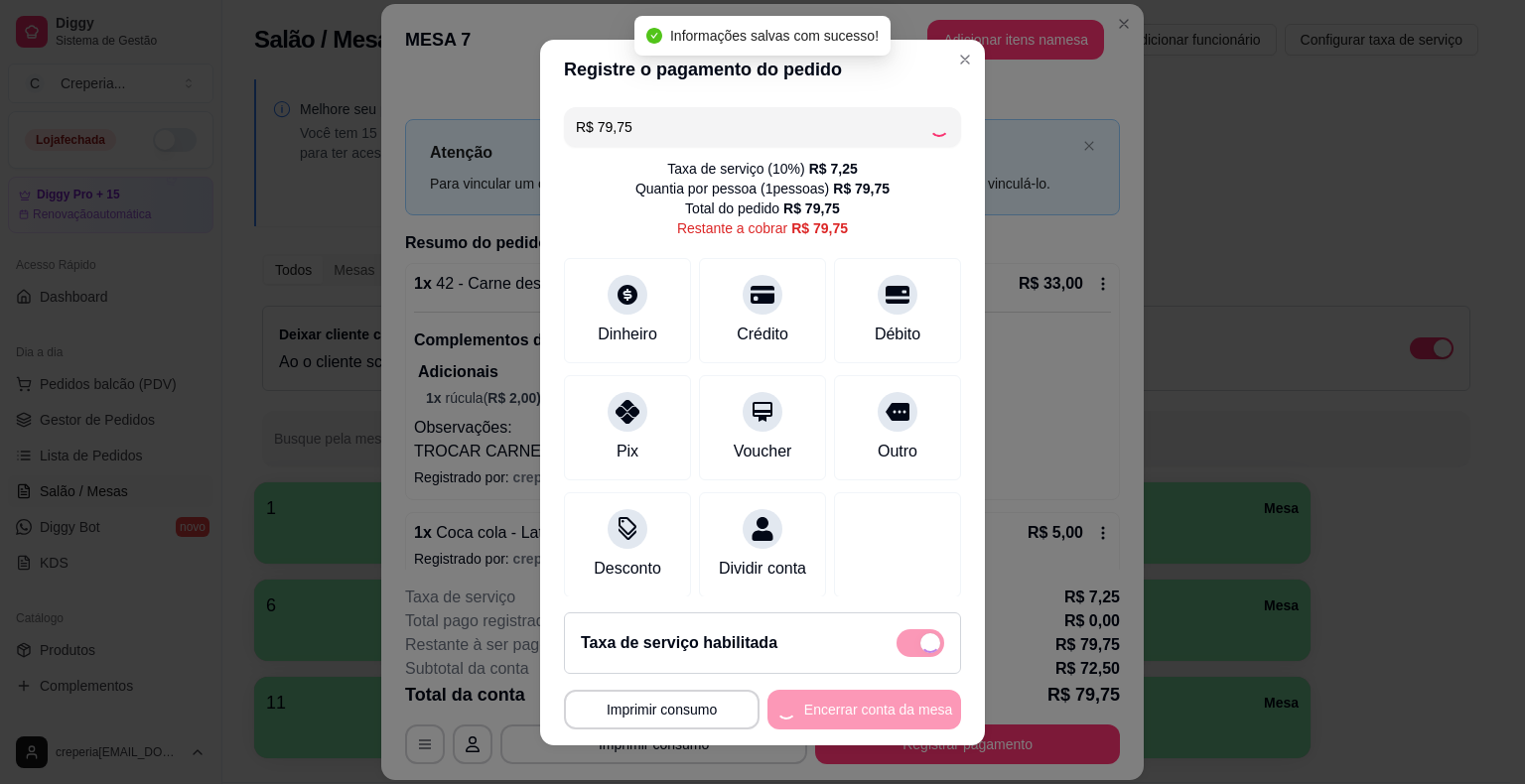 type on "R$ 0,00" 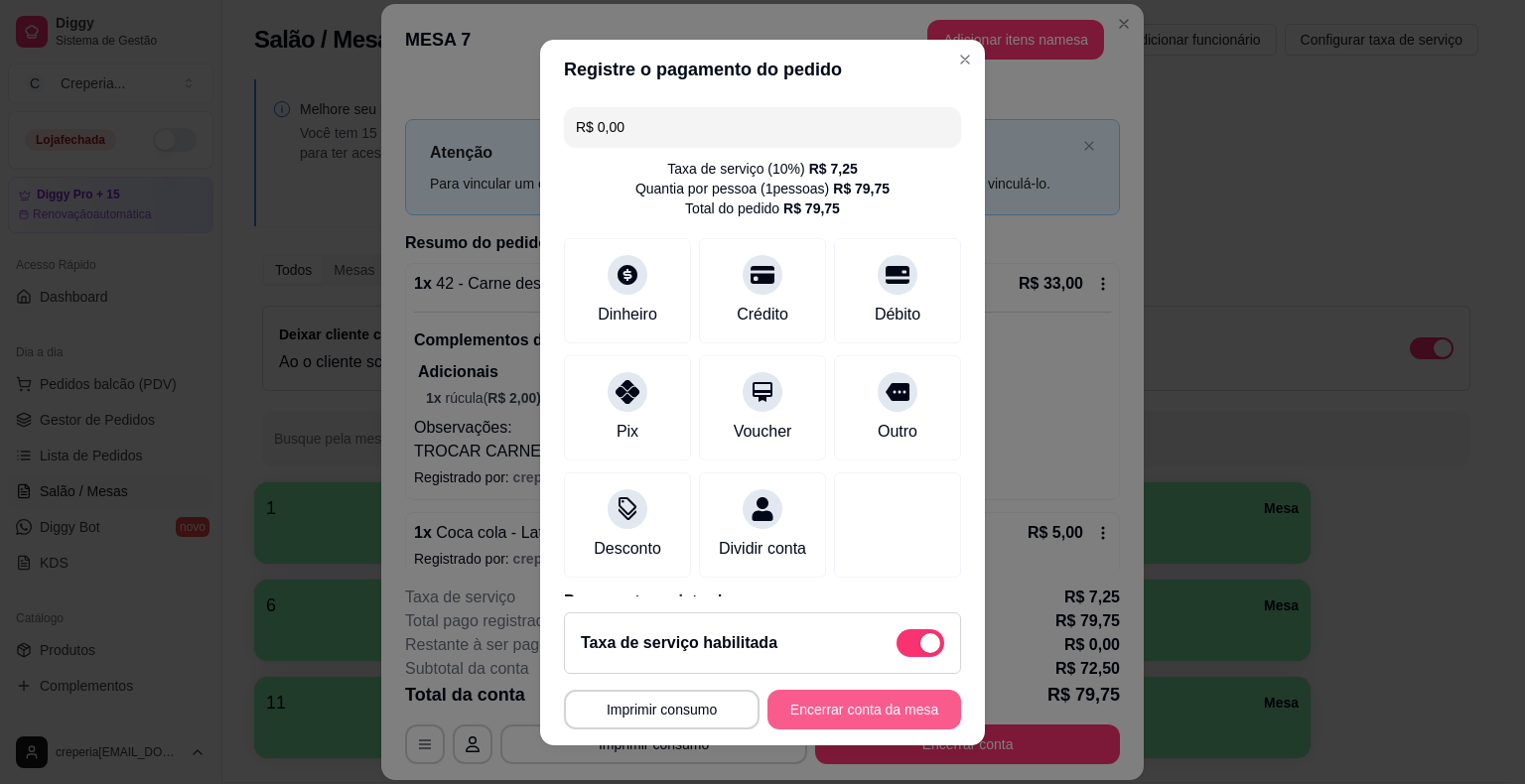 click on "Encerrar conta da mesa" at bounding box center (864, 710) 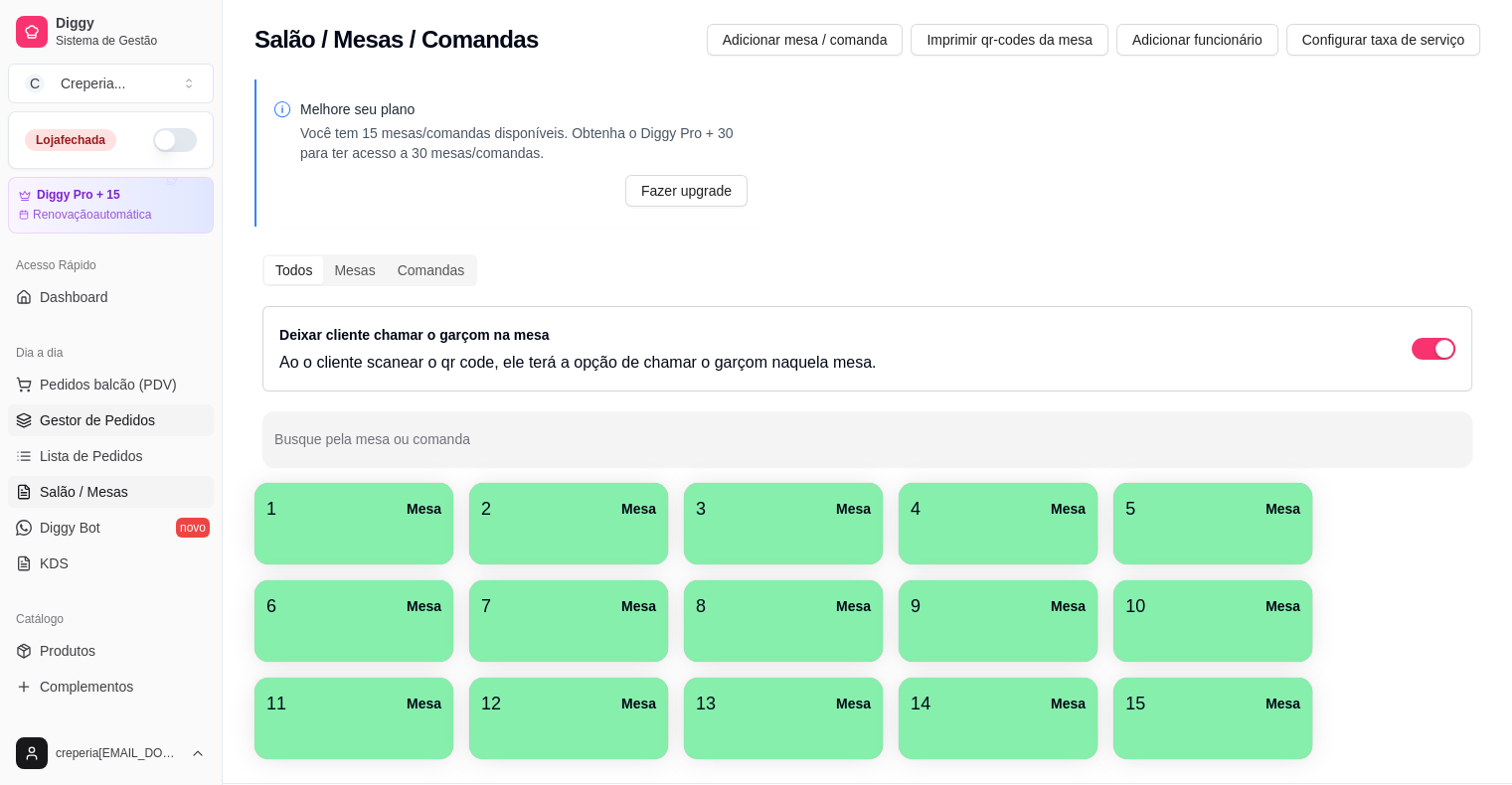 click on "Gestor de Pedidos" at bounding box center [97, 420] 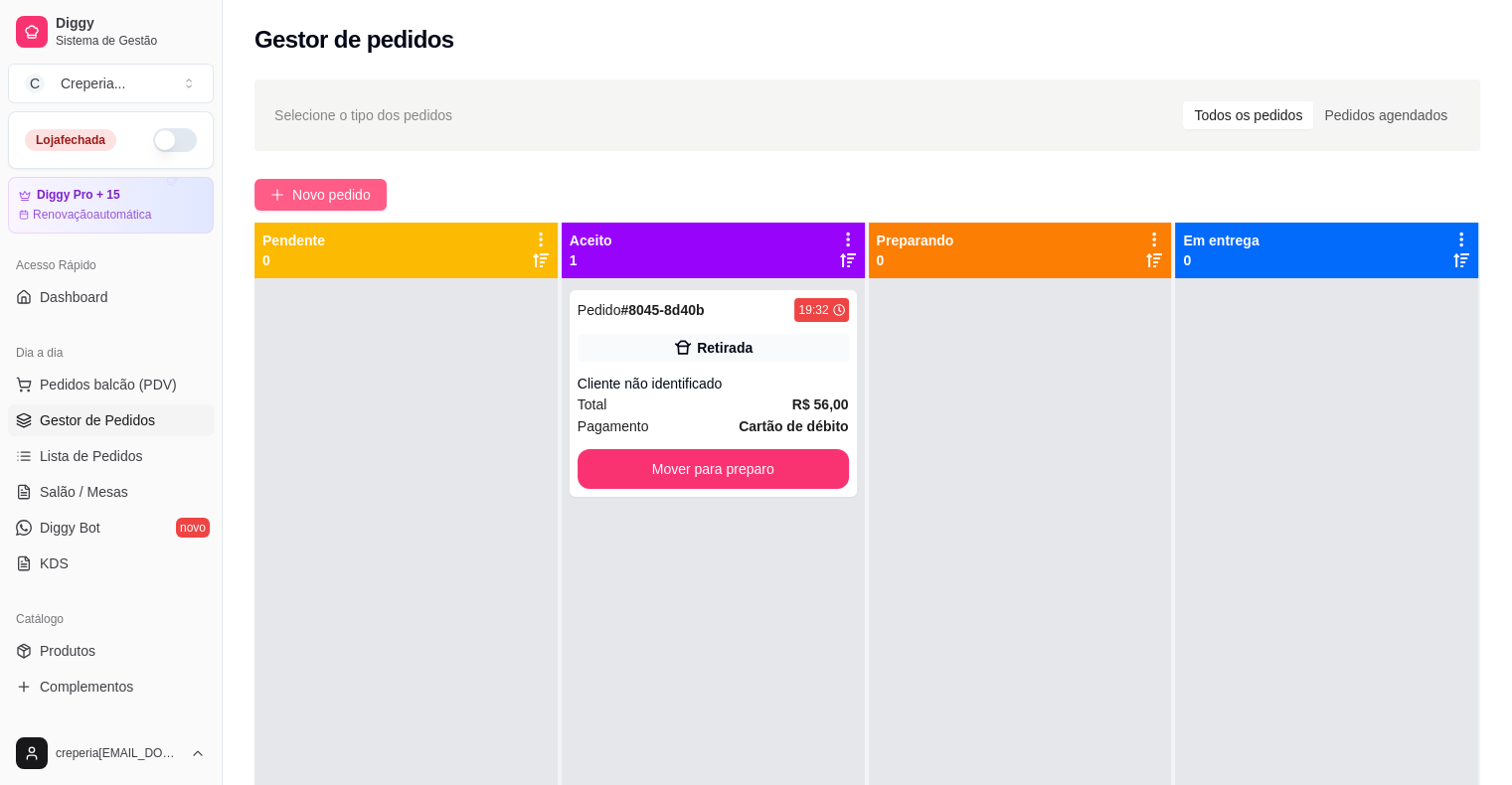 click on "Novo pedido" at bounding box center (331, 195) 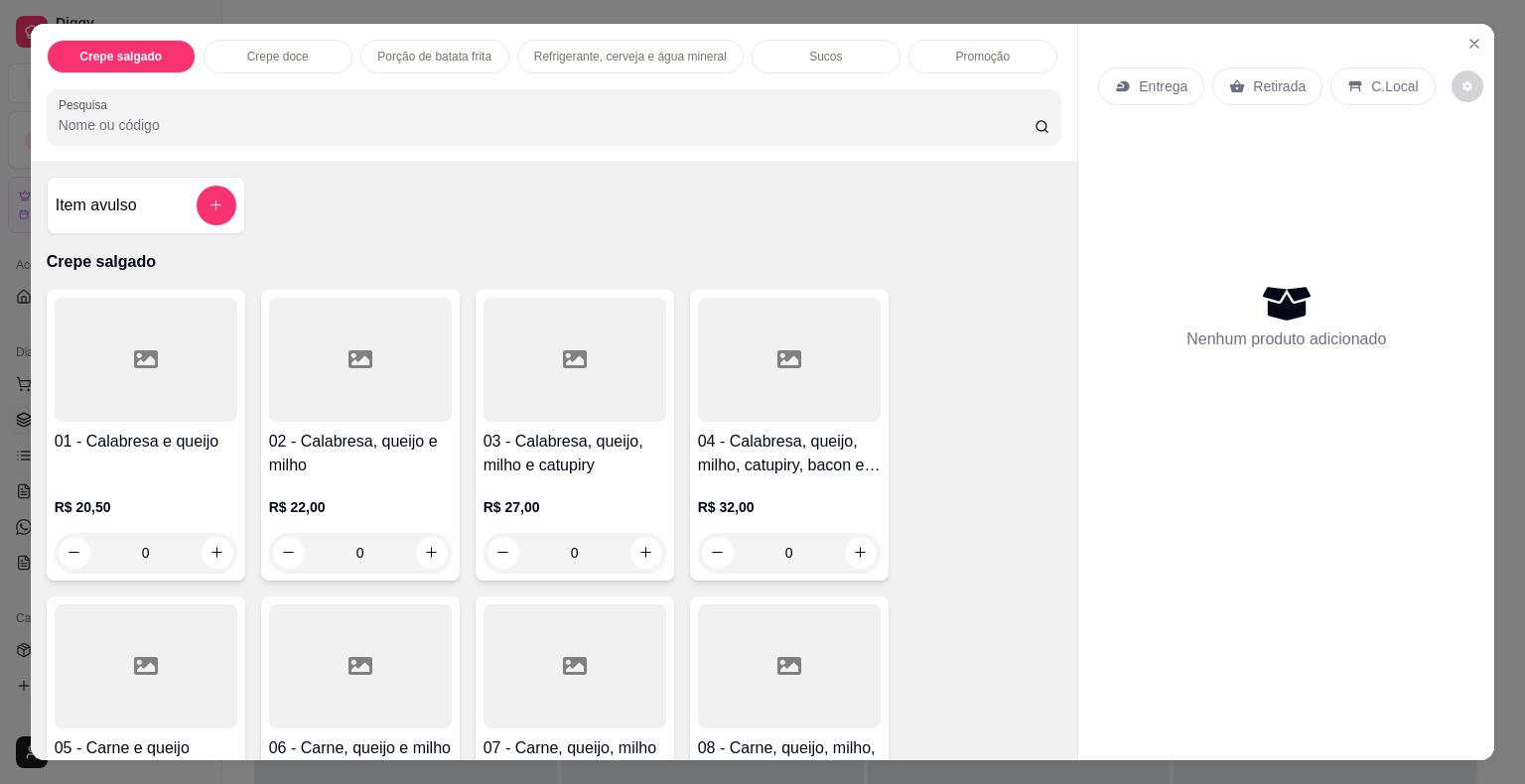 click on "Pesquisa" at bounding box center [546, 125] 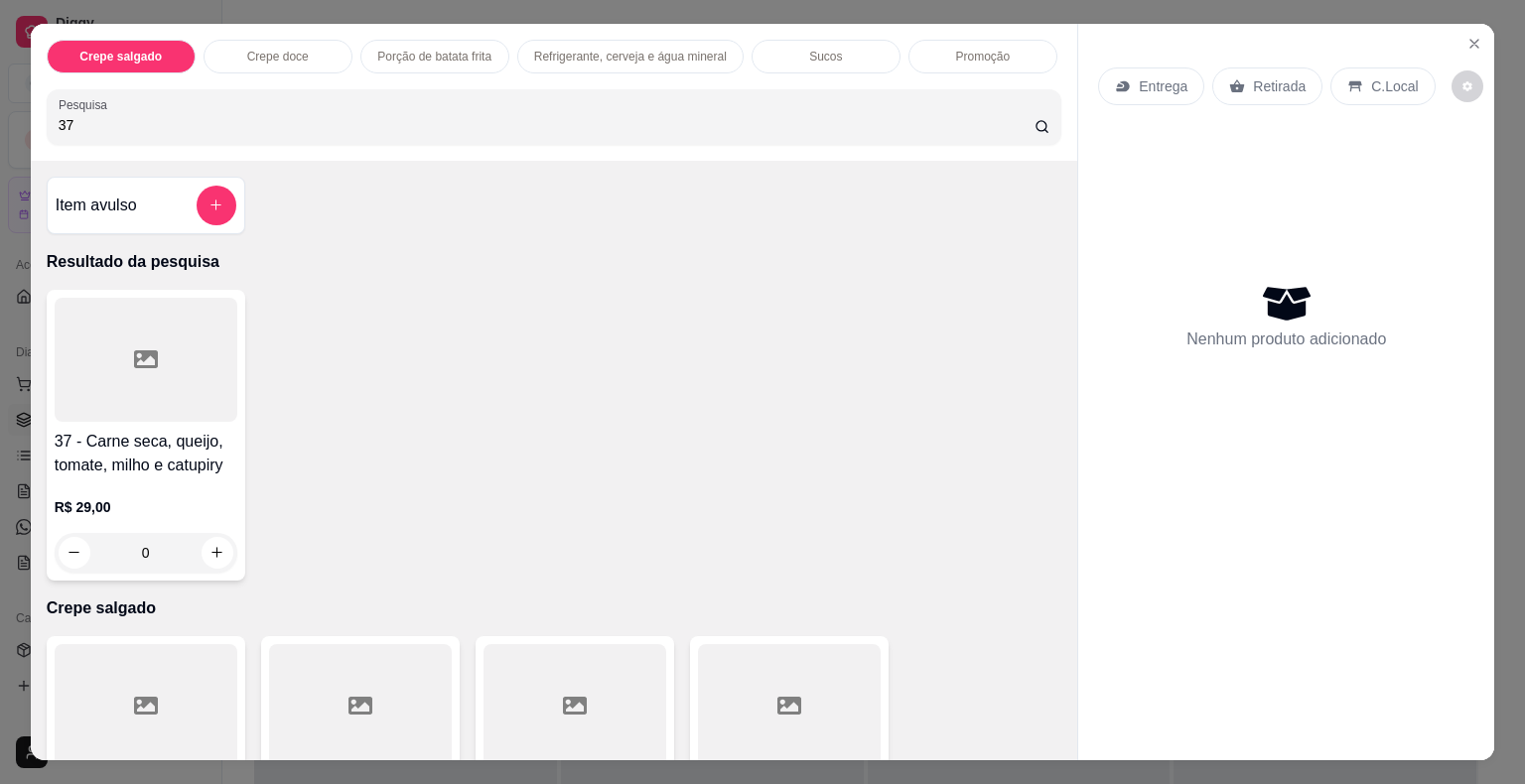 type on "37" 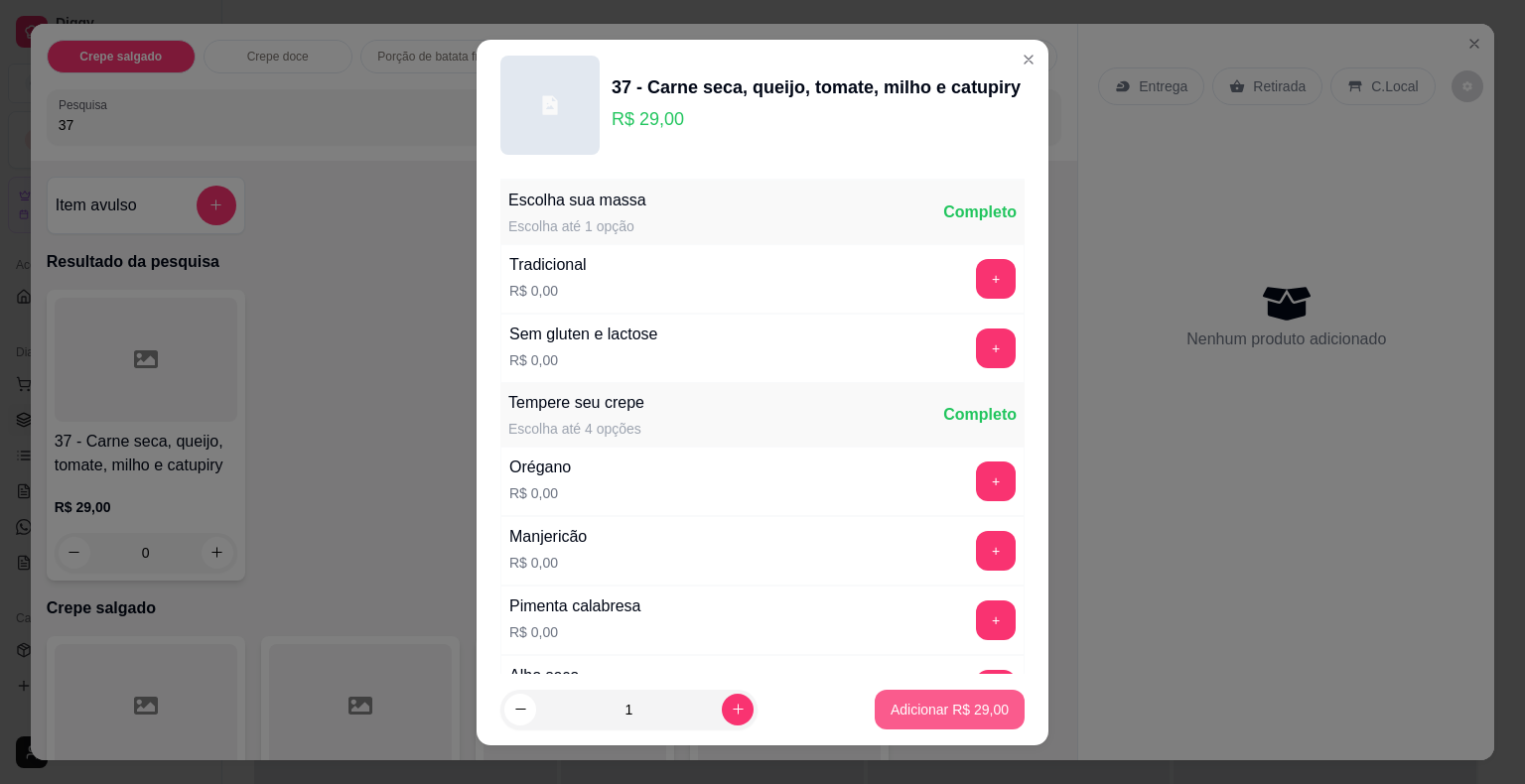 click on "Adicionar   R$ 29,00" at bounding box center (949, 710) 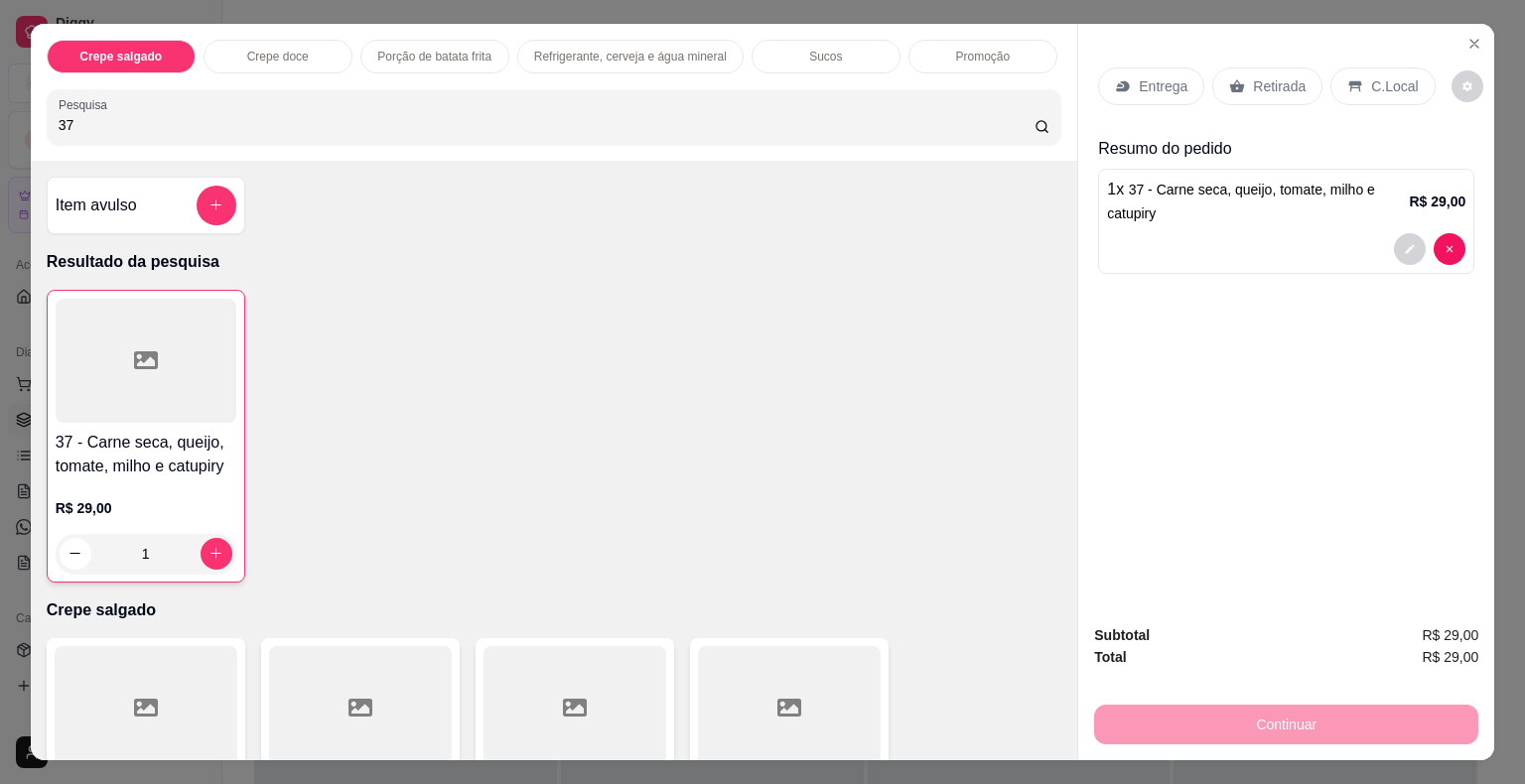 drag, startPoint x: 117, startPoint y: 111, endPoint x: 0, endPoint y: 127, distance: 118.0889 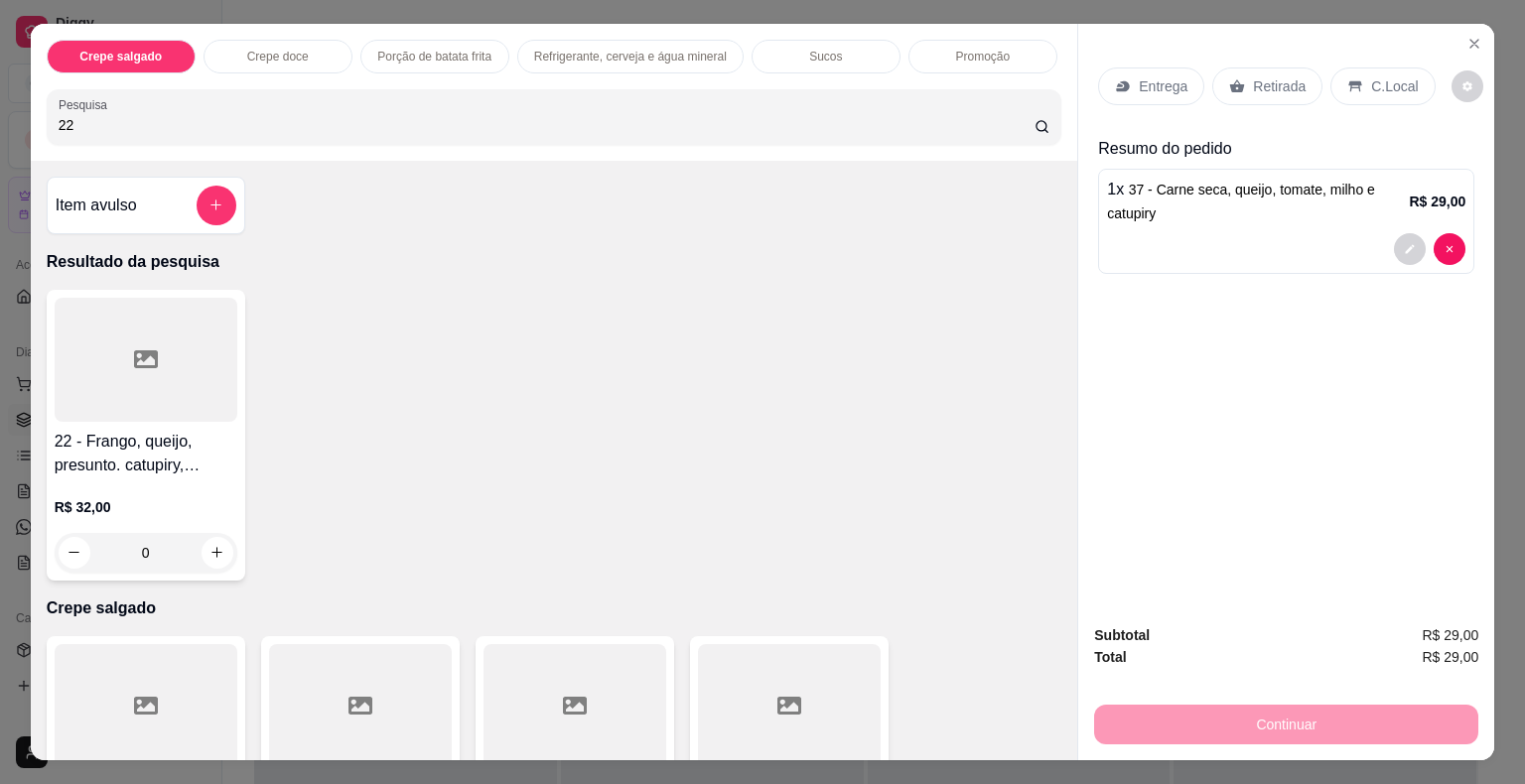 type on "22" 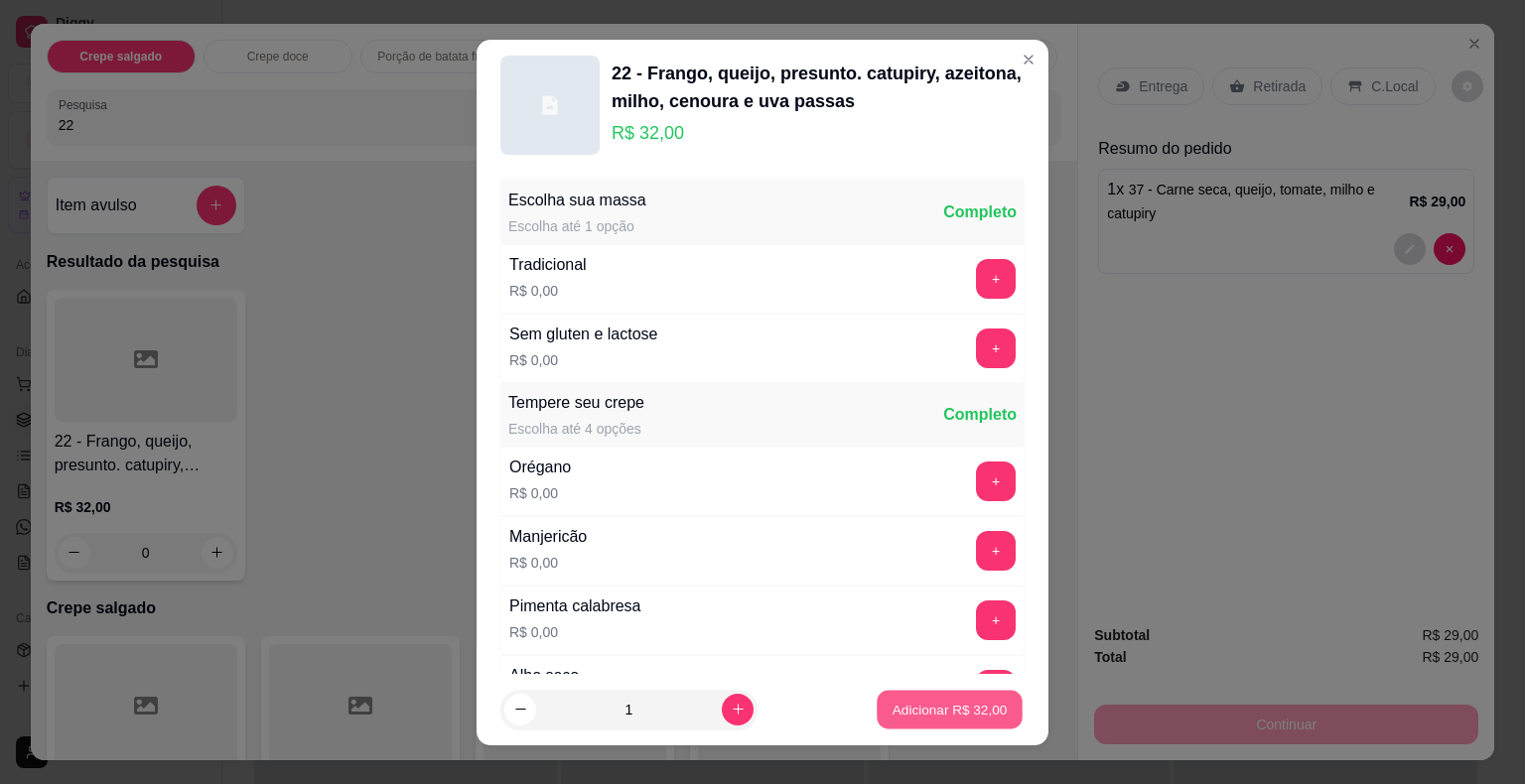 click on "Adicionar   R$ 32,00" at bounding box center [950, 709] 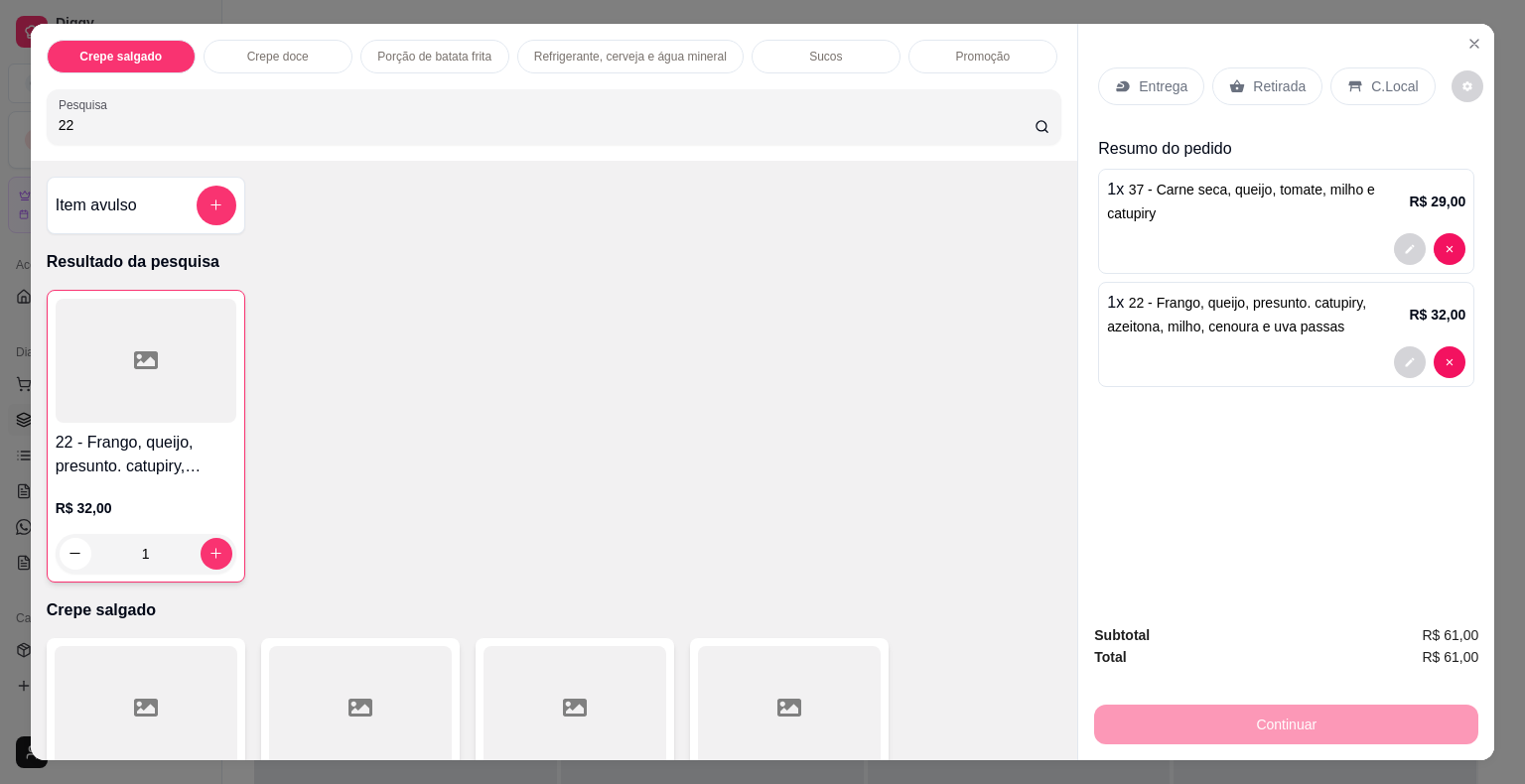 click 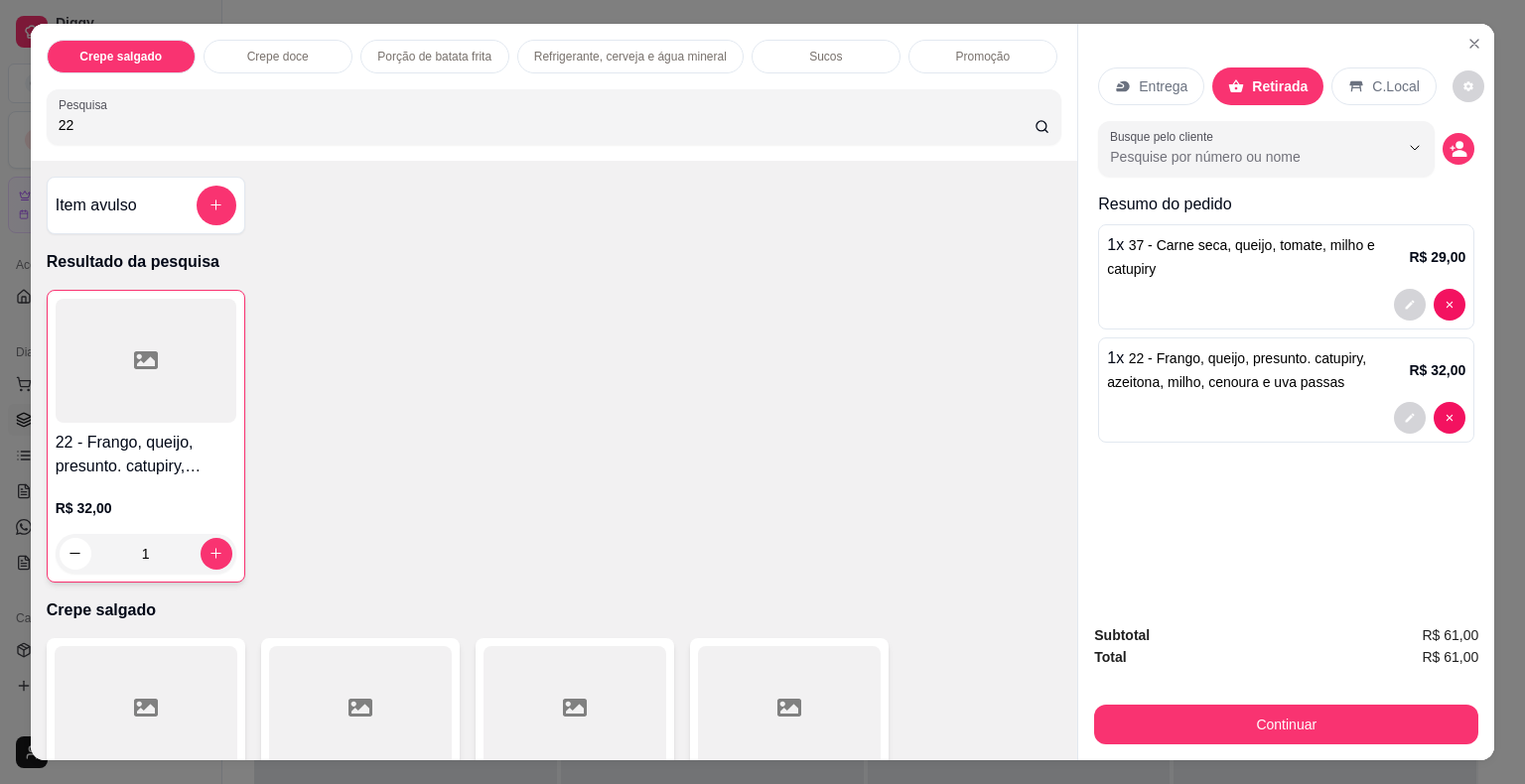 click on "Entrega" at bounding box center [1151, 86] 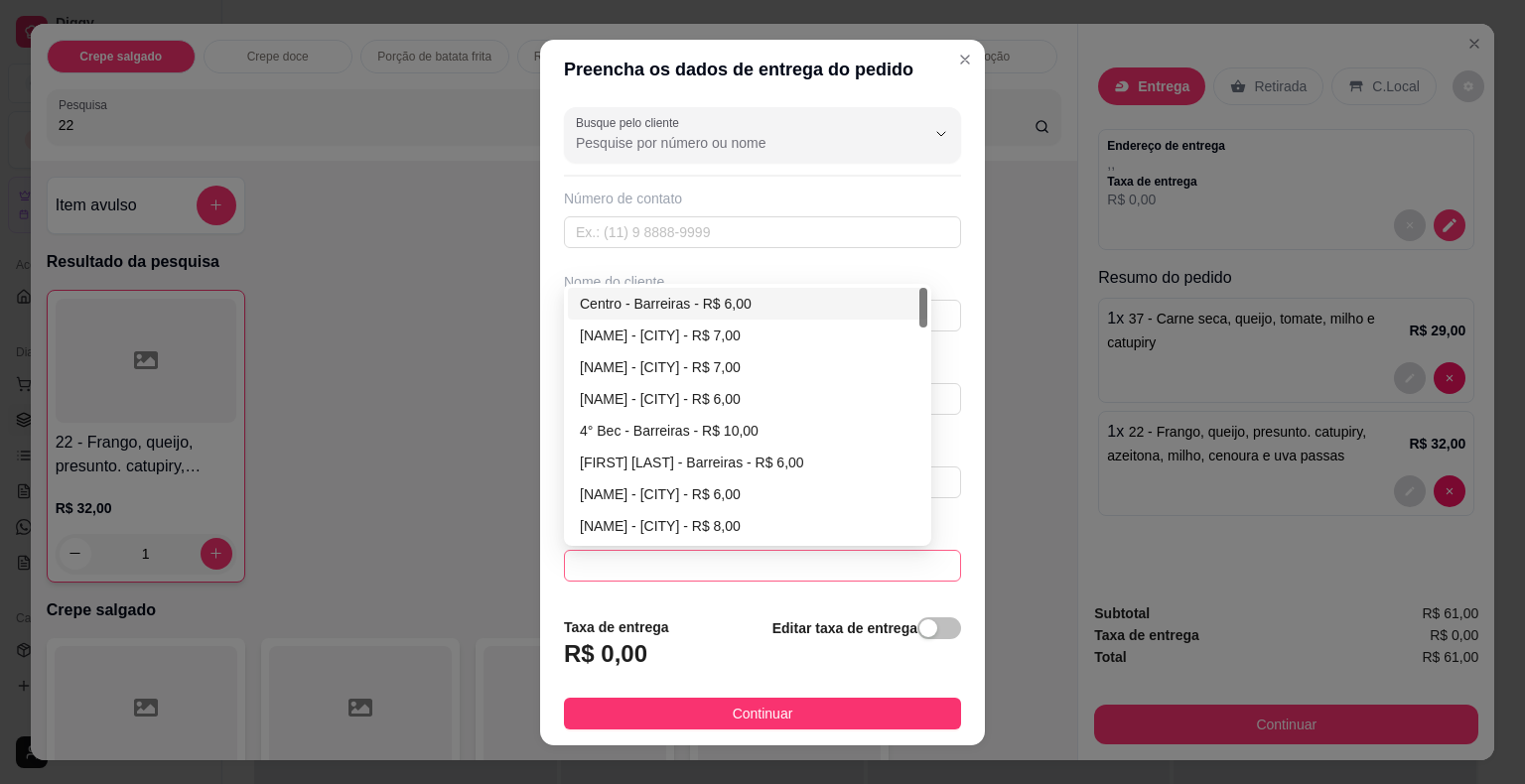 click at bounding box center (762, 566) 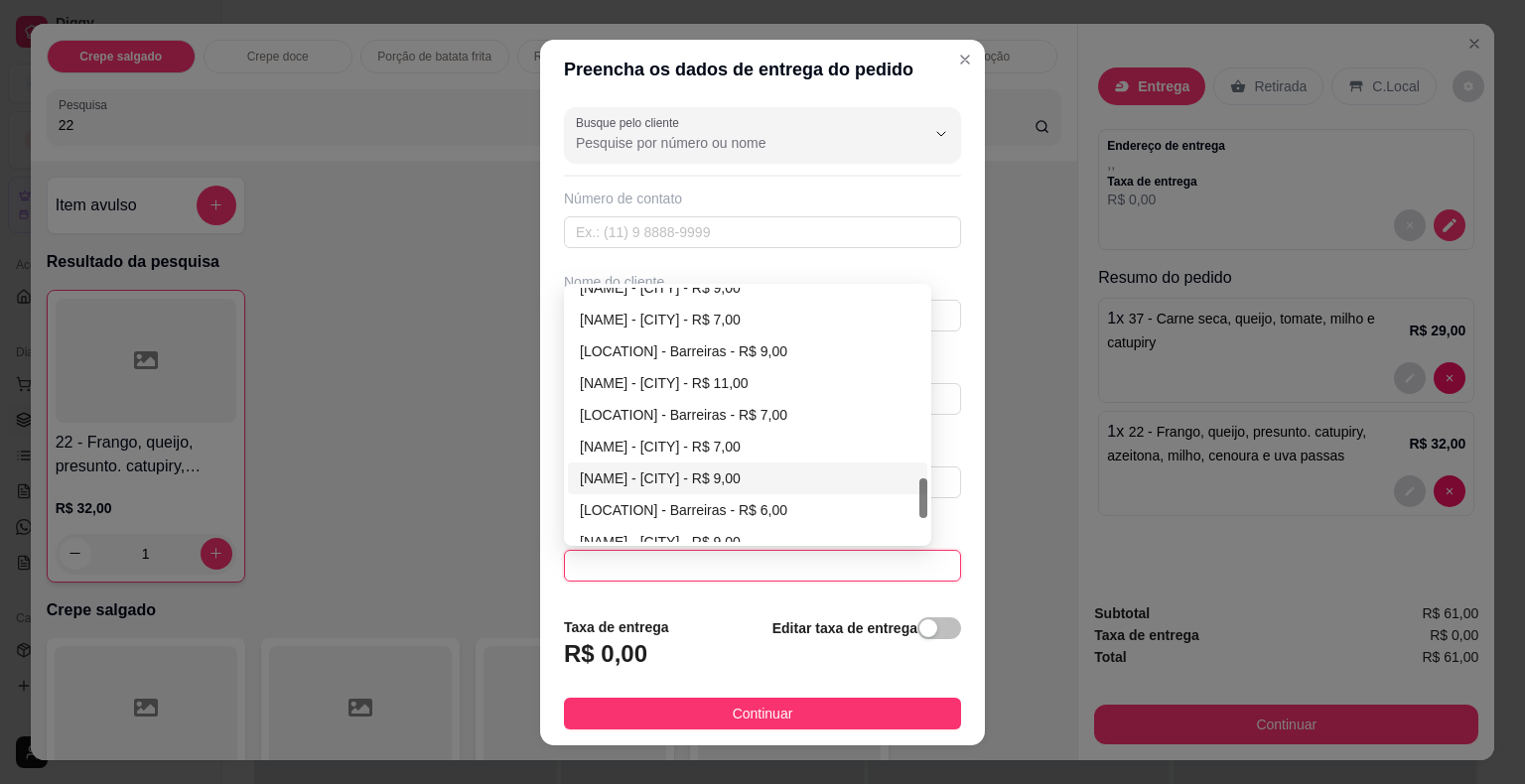 scroll, scrollTop: 1290, scrollLeft: 0, axis: vertical 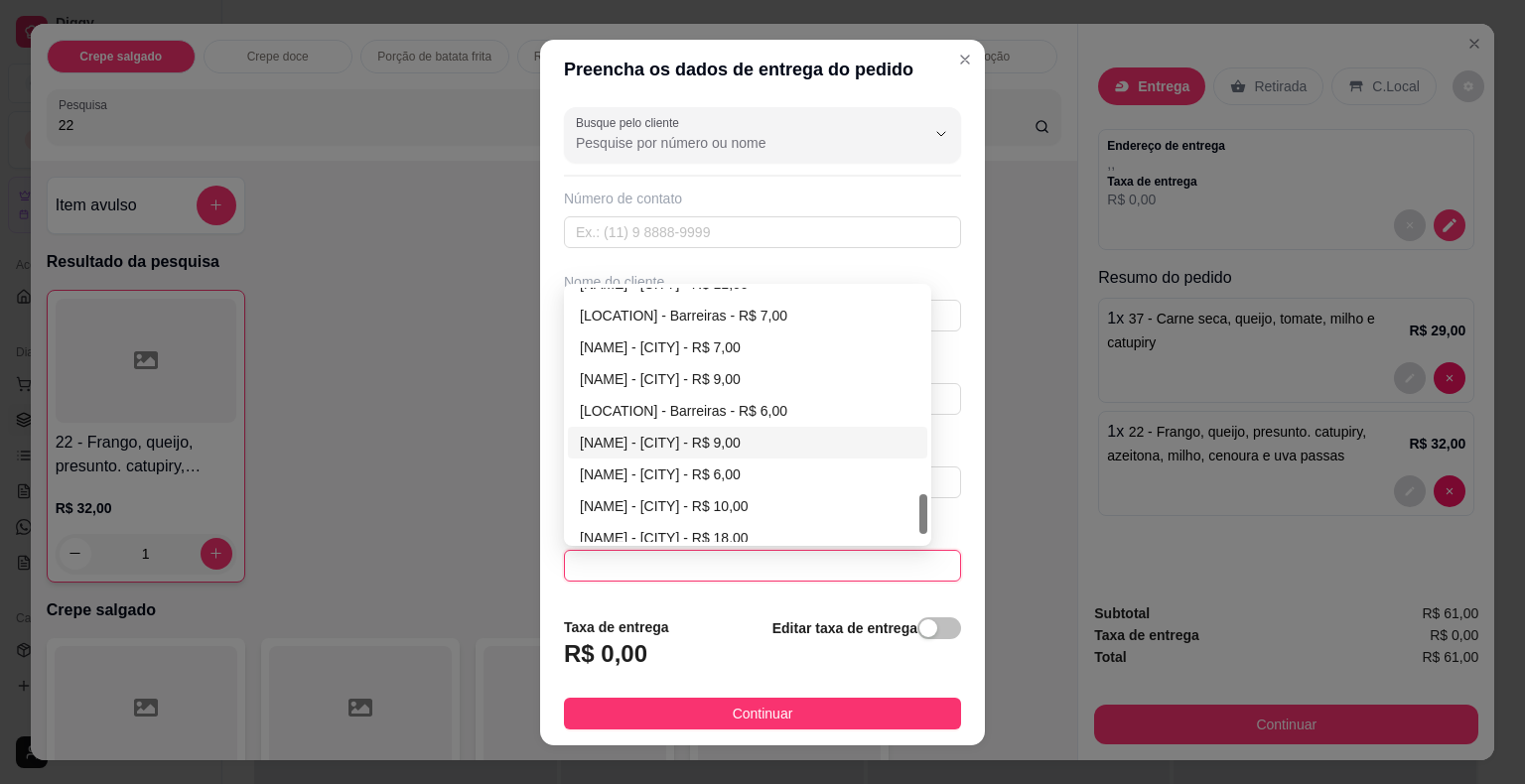 click on "[NAME] - [CITY]  -  R$ 9,00" at bounding box center (748, 443) 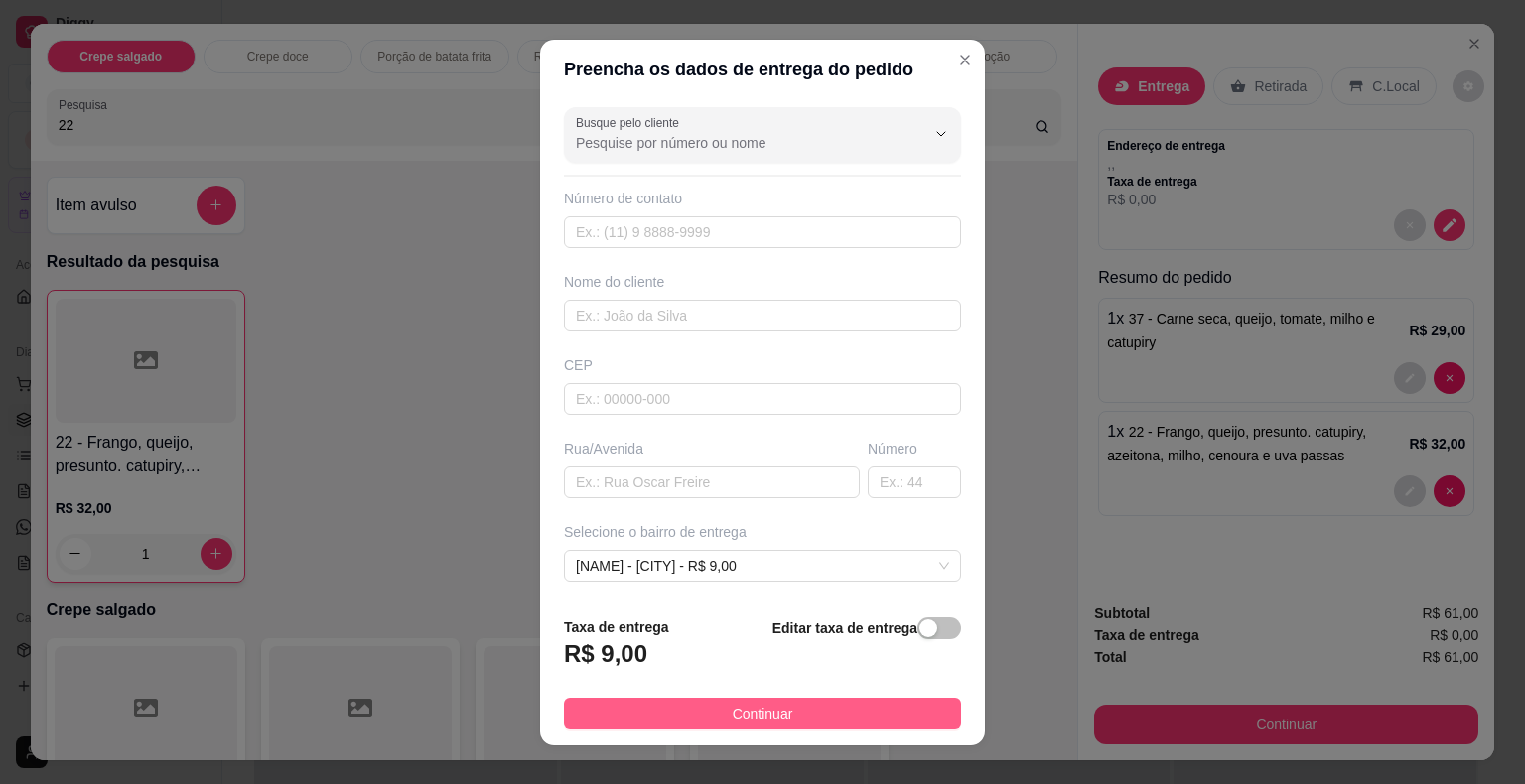 click on "Continuar" at bounding box center [762, 714] 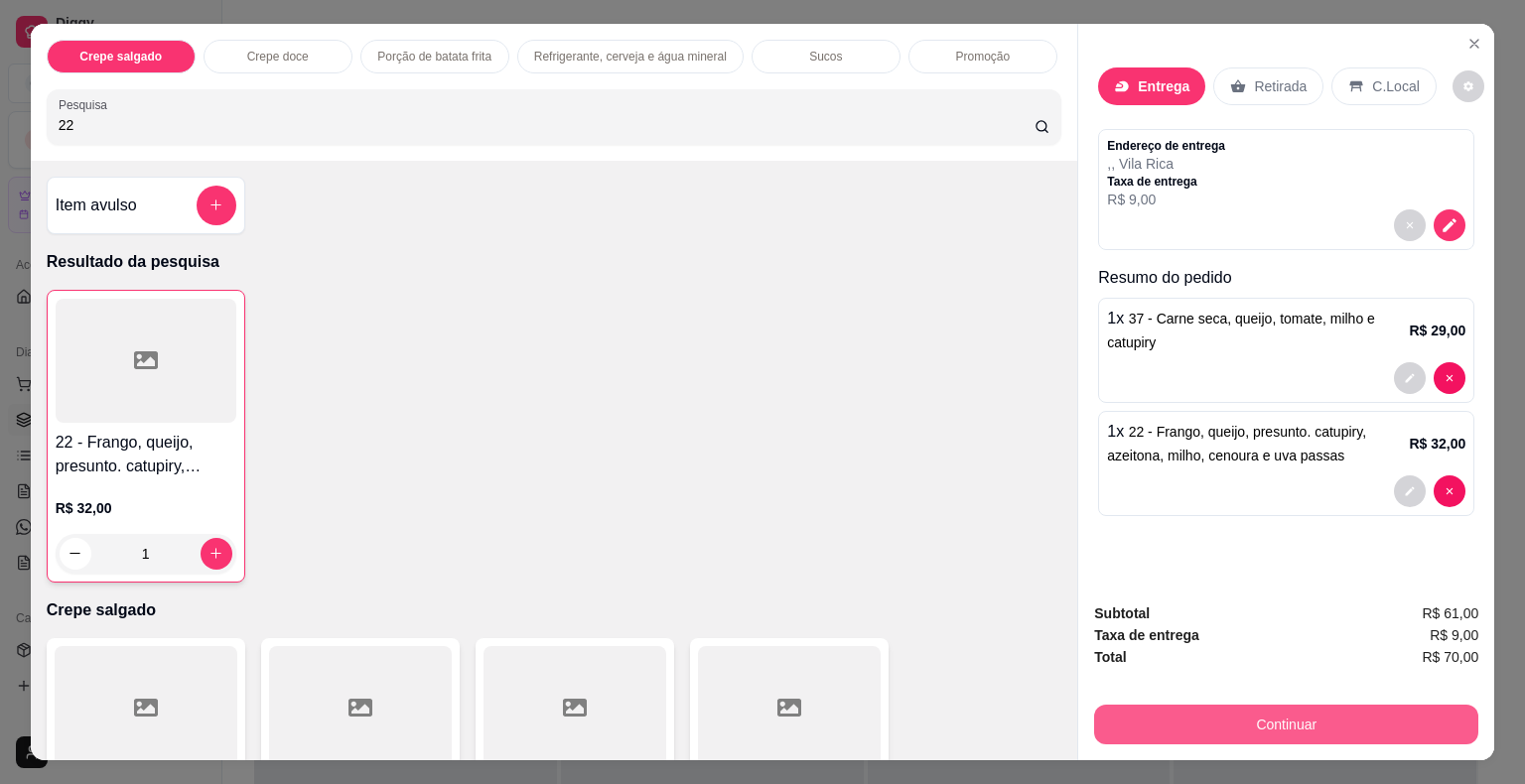 click on "Continuar" at bounding box center (1286, 724) 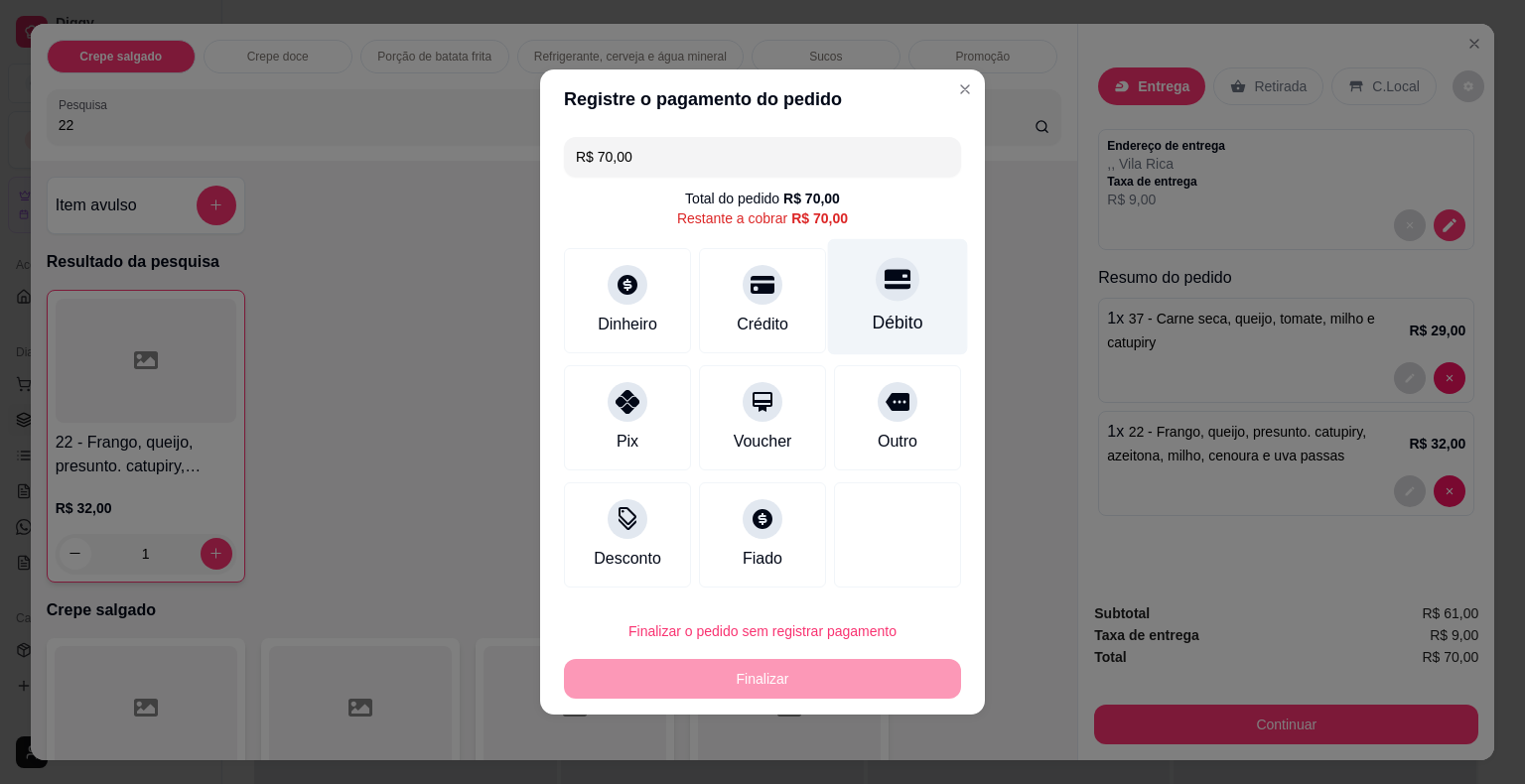 click on "Débito" at bounding box center (898, 297) 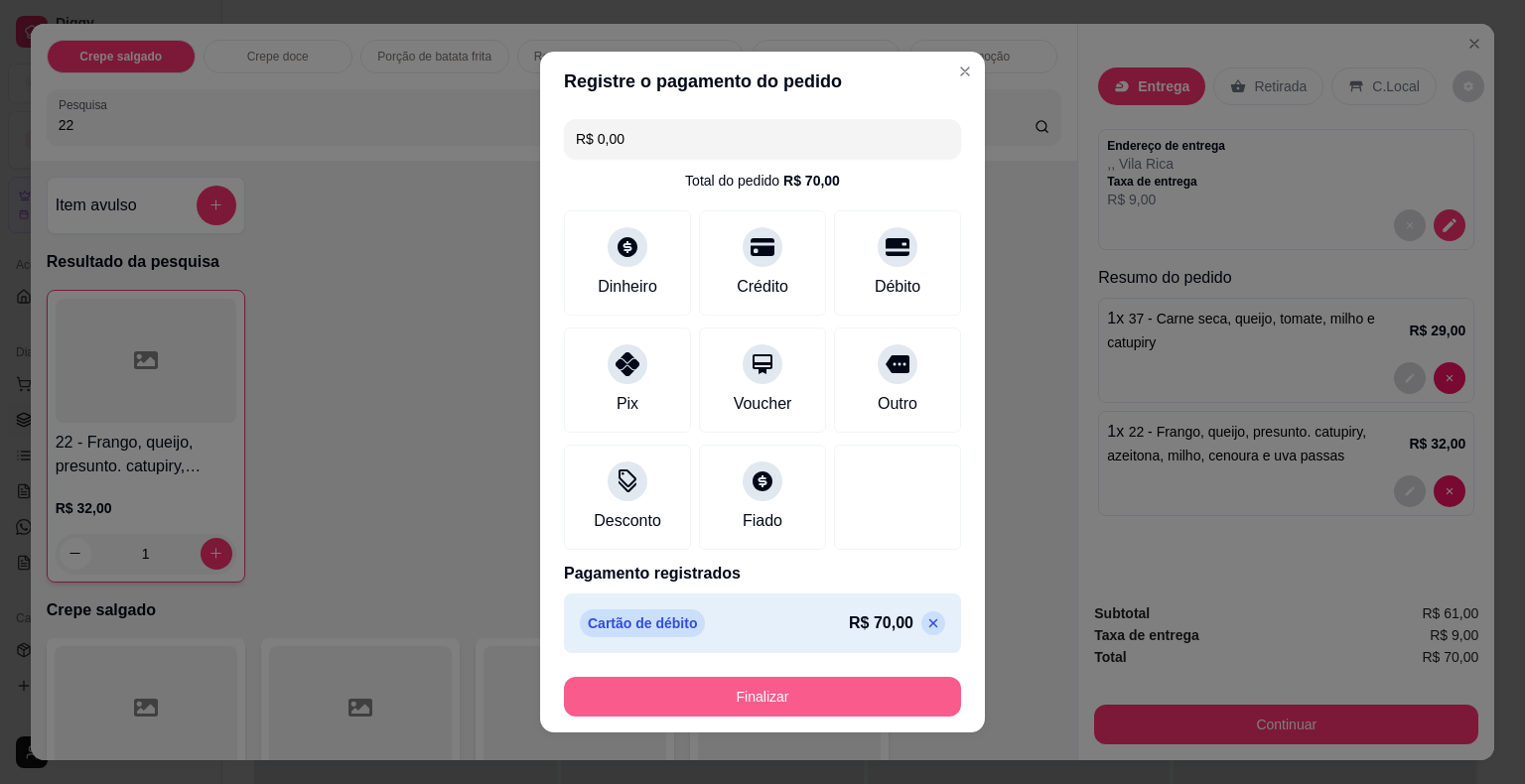 click on "Finalizar" at bounding box center (762, 697) 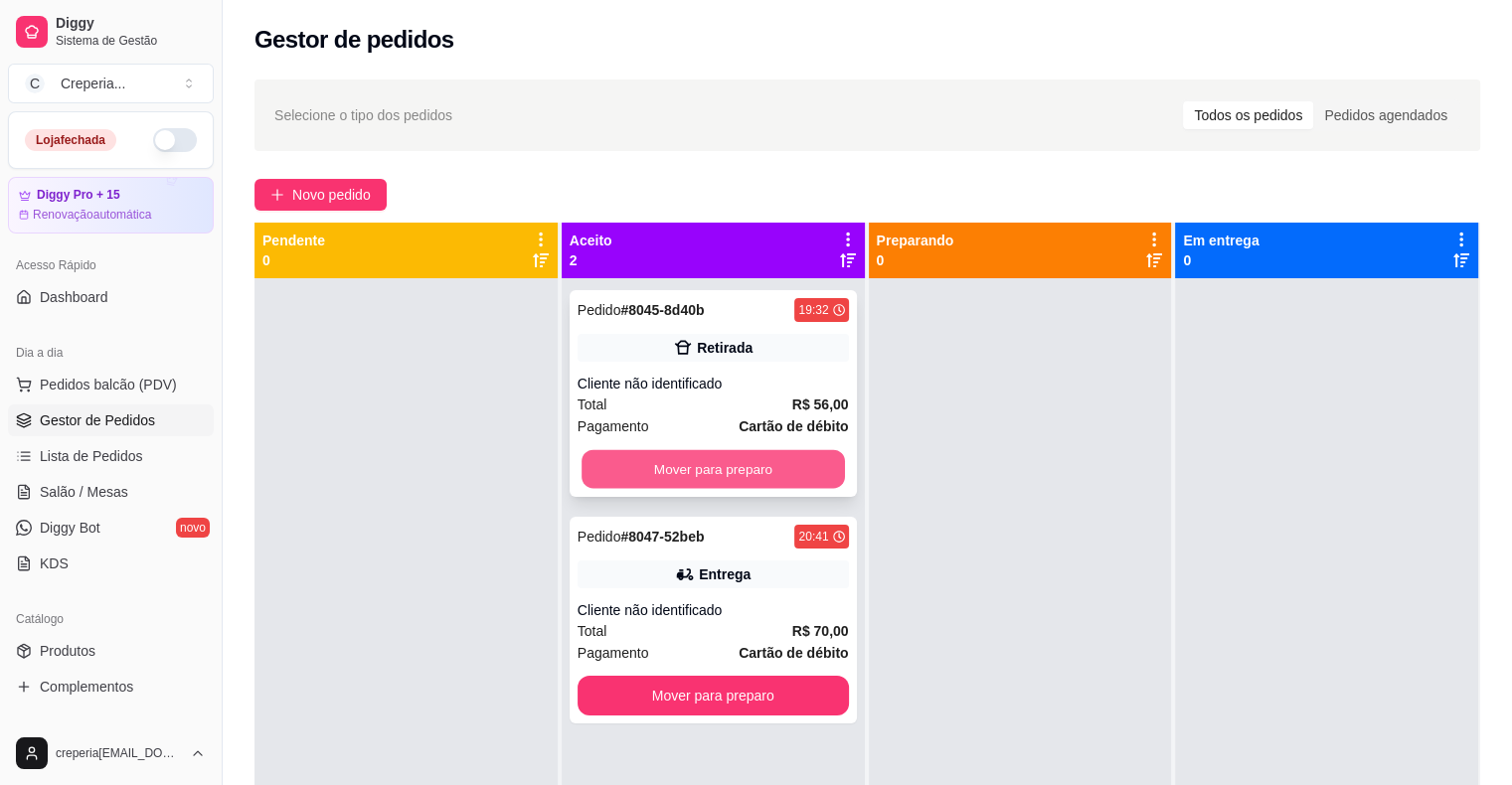 click on "Mover para preparo" at bounding box center (713, 469) 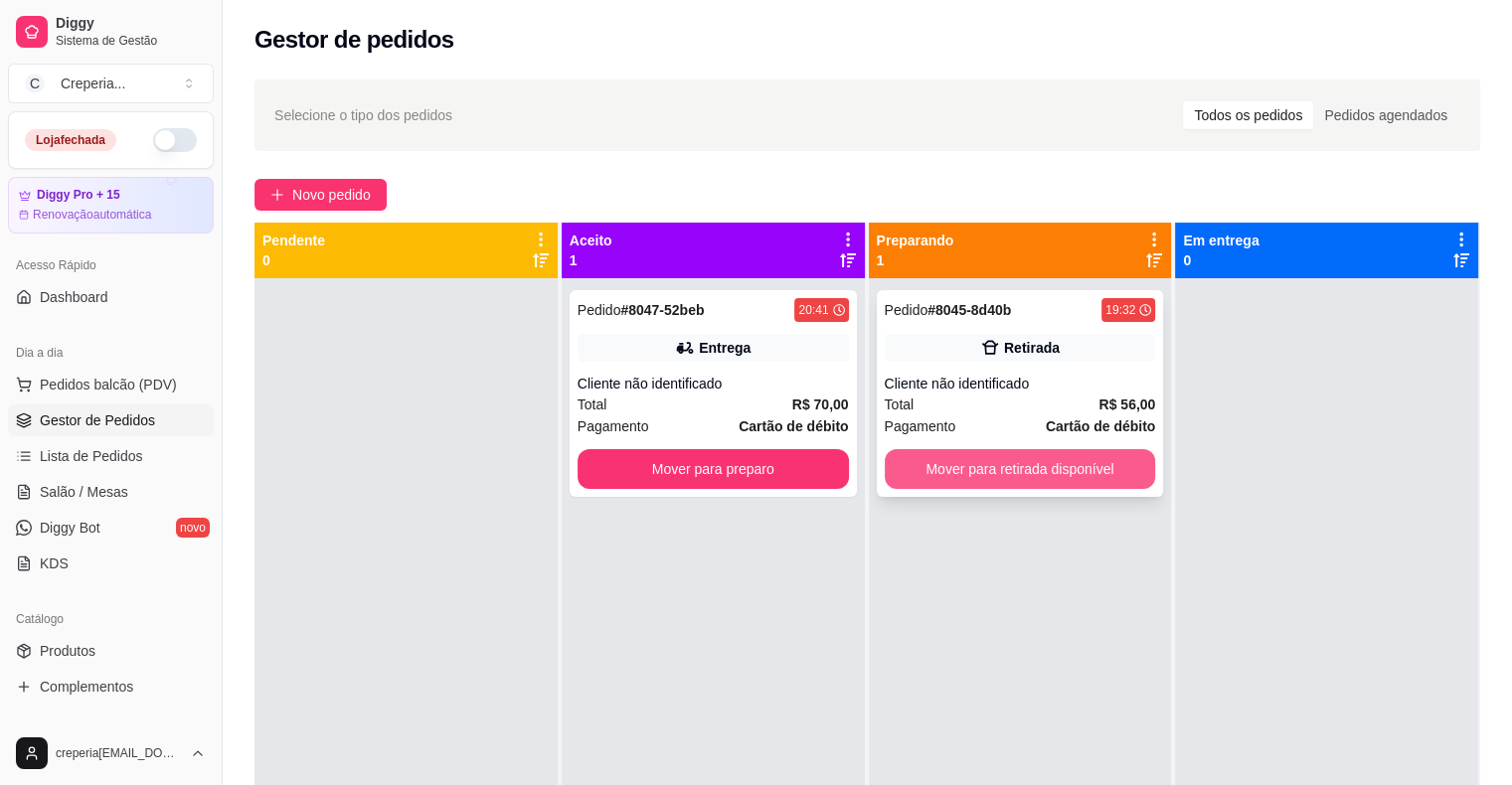 click on "Mover para retirada disponível" at bounding box center (1020, 469) 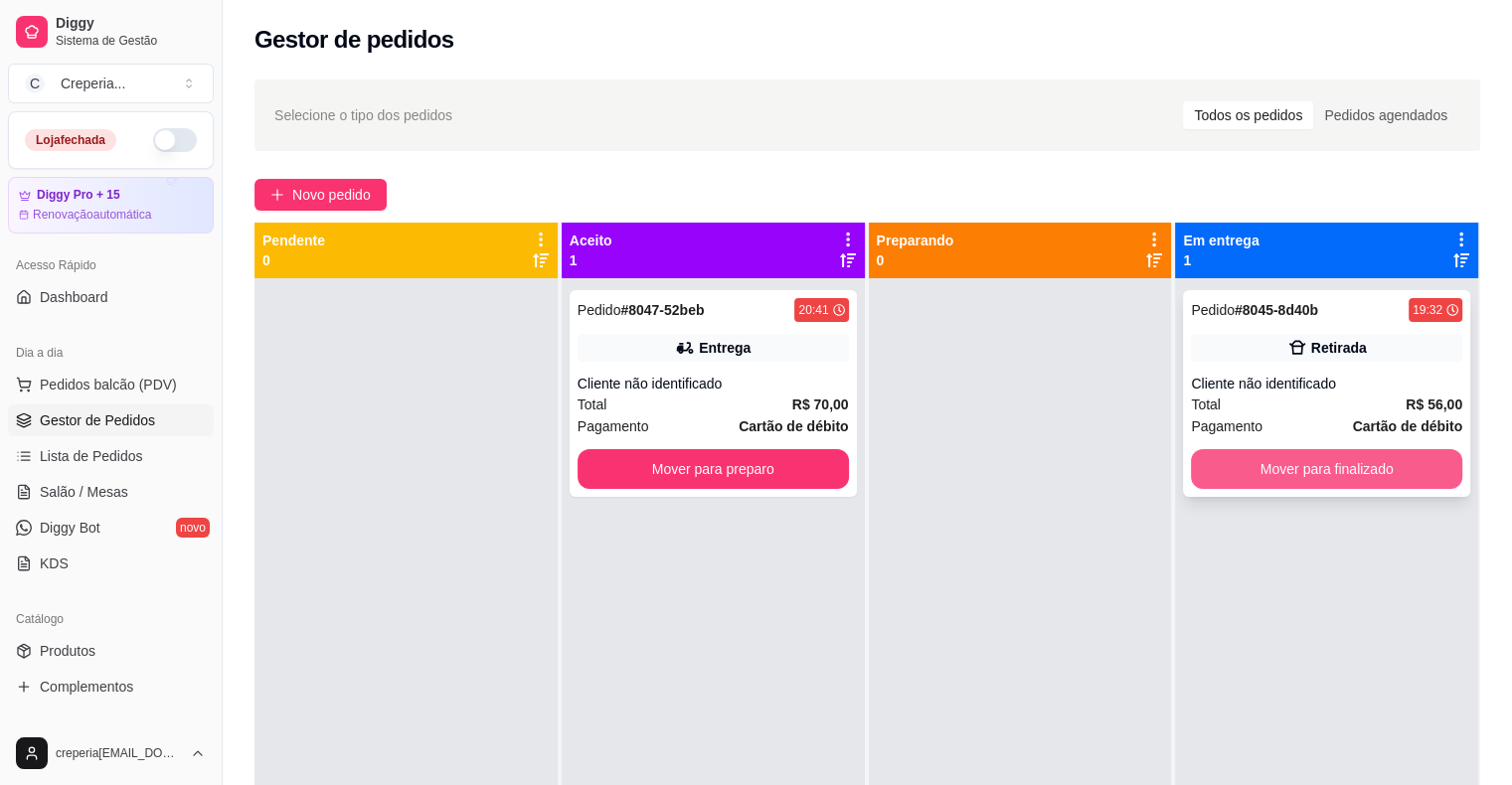 click on "Mover para finalizado" at bounding box center [1326, 469] 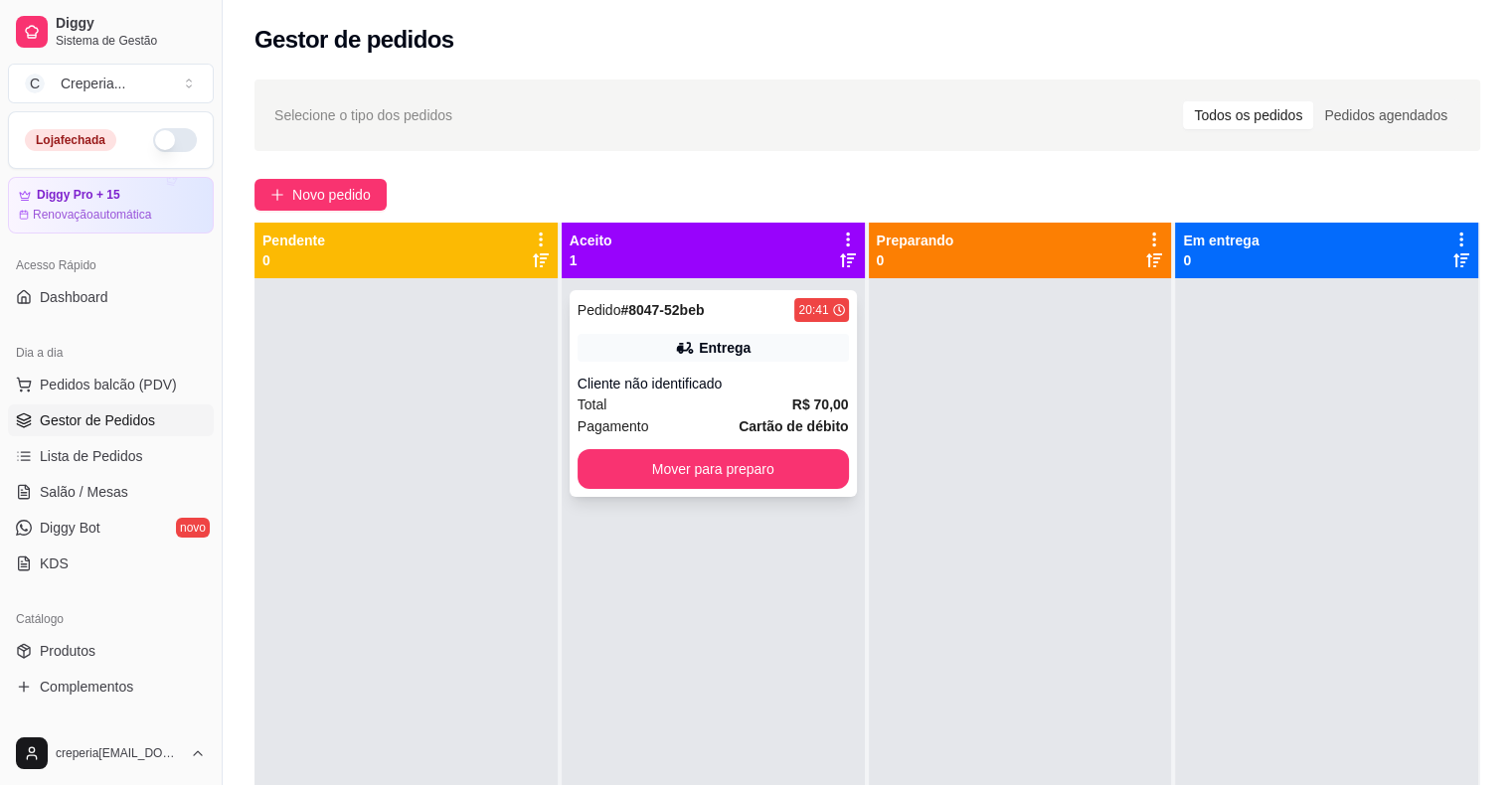 click on "Pedido  # 8047-52beb 20:41 Entrega Cliente não identificado Total R$ 70,00 Pagamento Cartão de débito Mover para preparo" at bounding box center [713, 393] 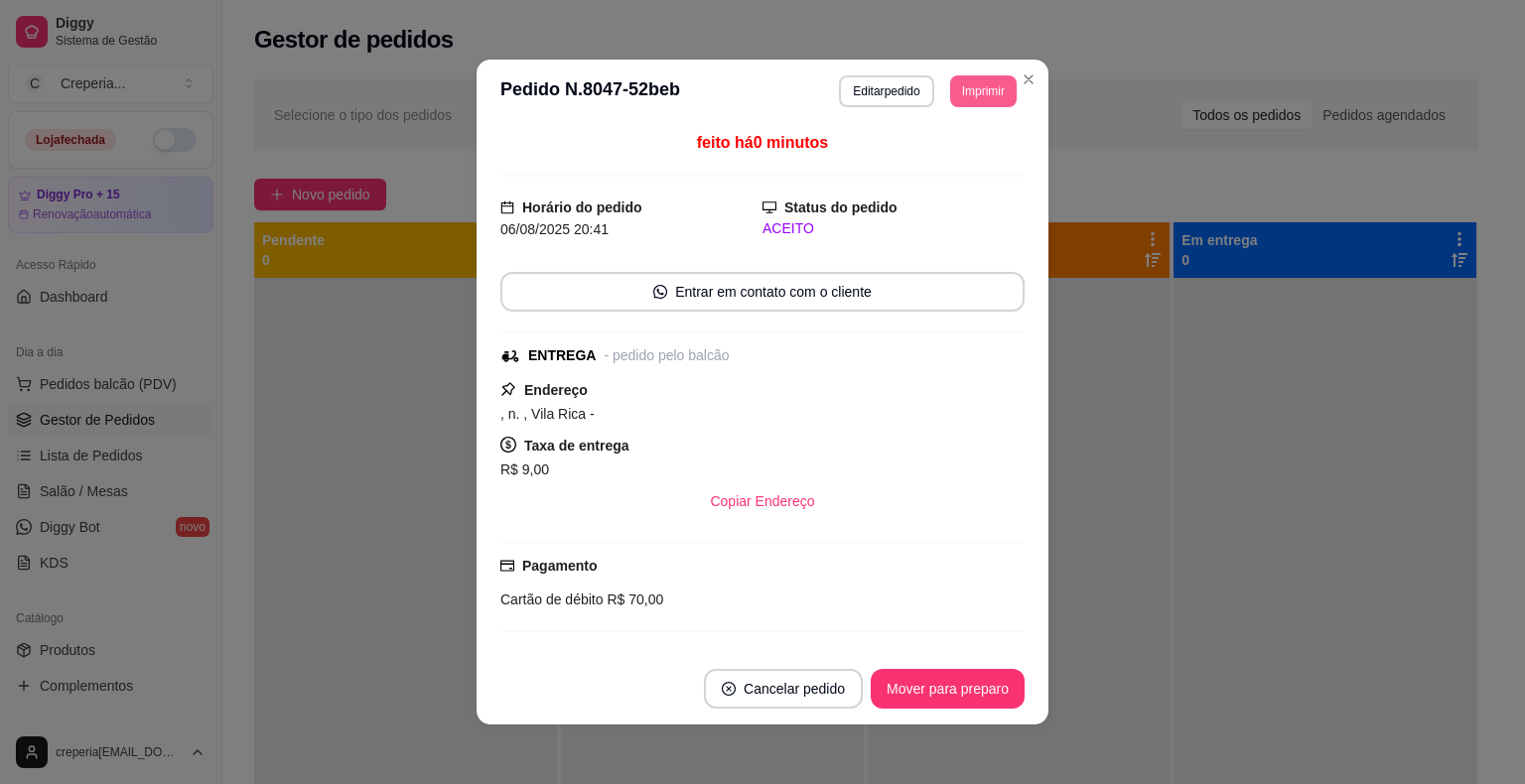 click on "Imprimir" at bounding box center [983, 91] 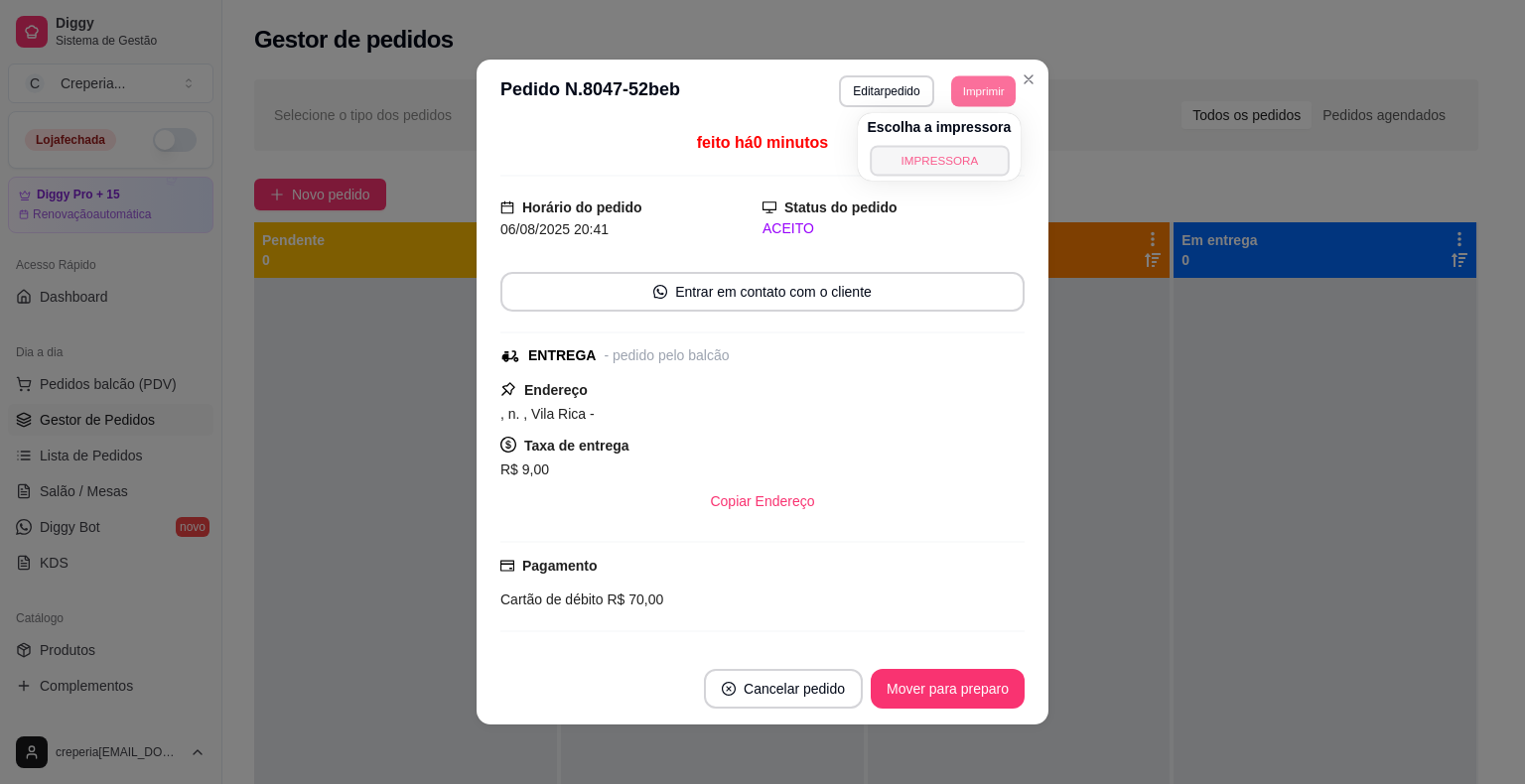 click on "IMPRESSORA" at bounding box center [939, 160] 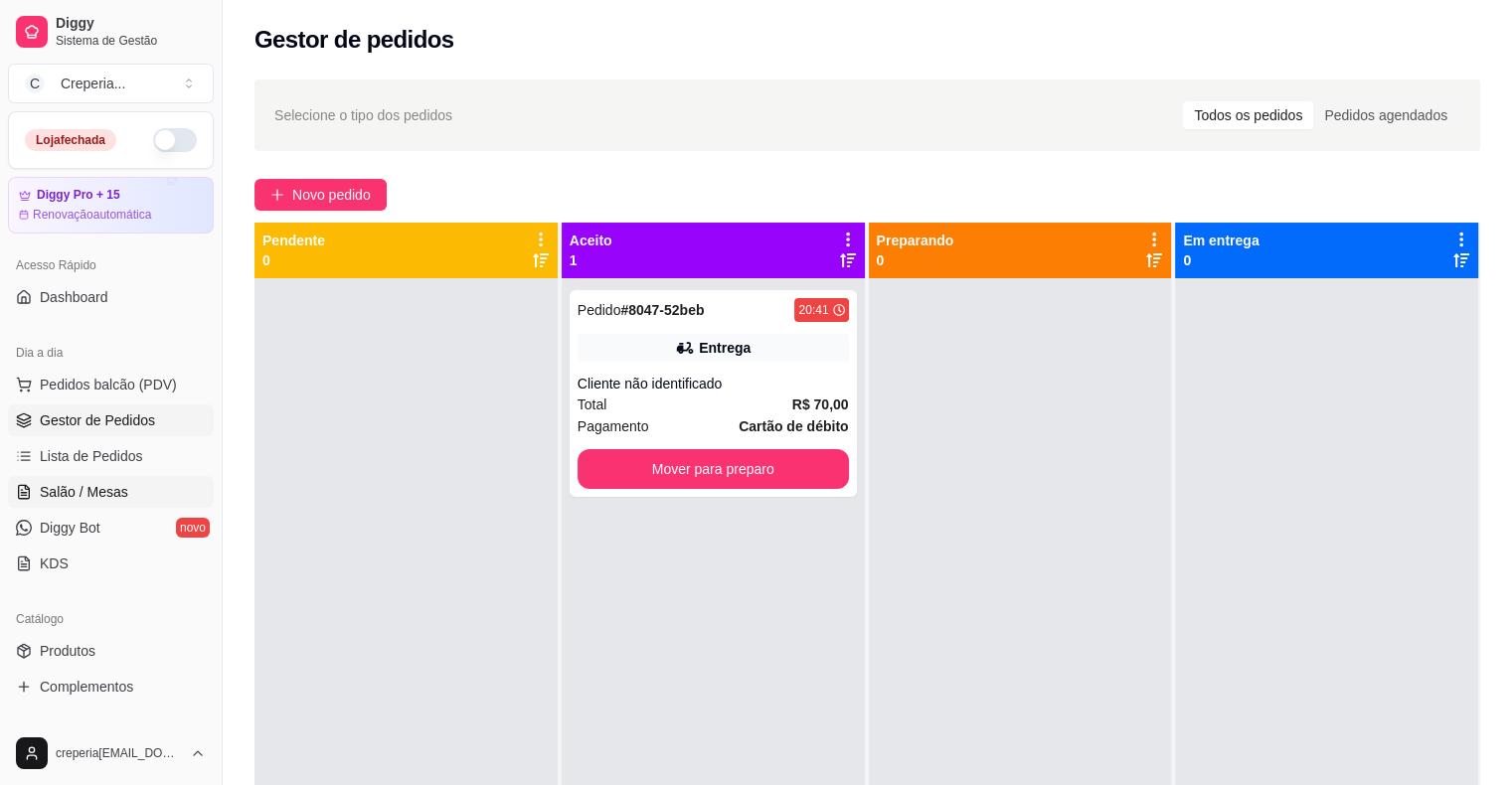 click on "Salão / Mesas" at bounding box center [84, 492] 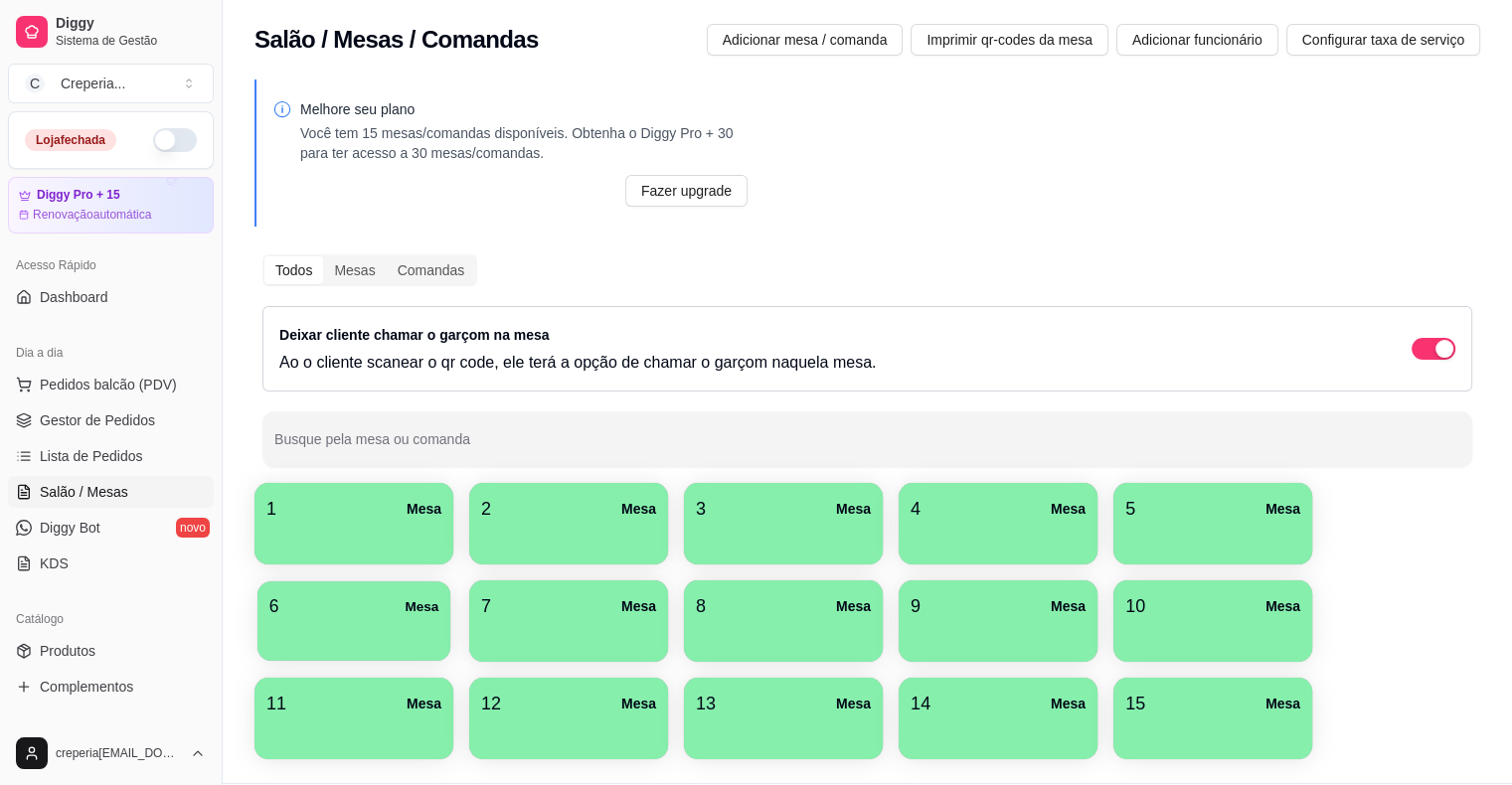 click on "6 Mesa" at bounding box center (354, 606) 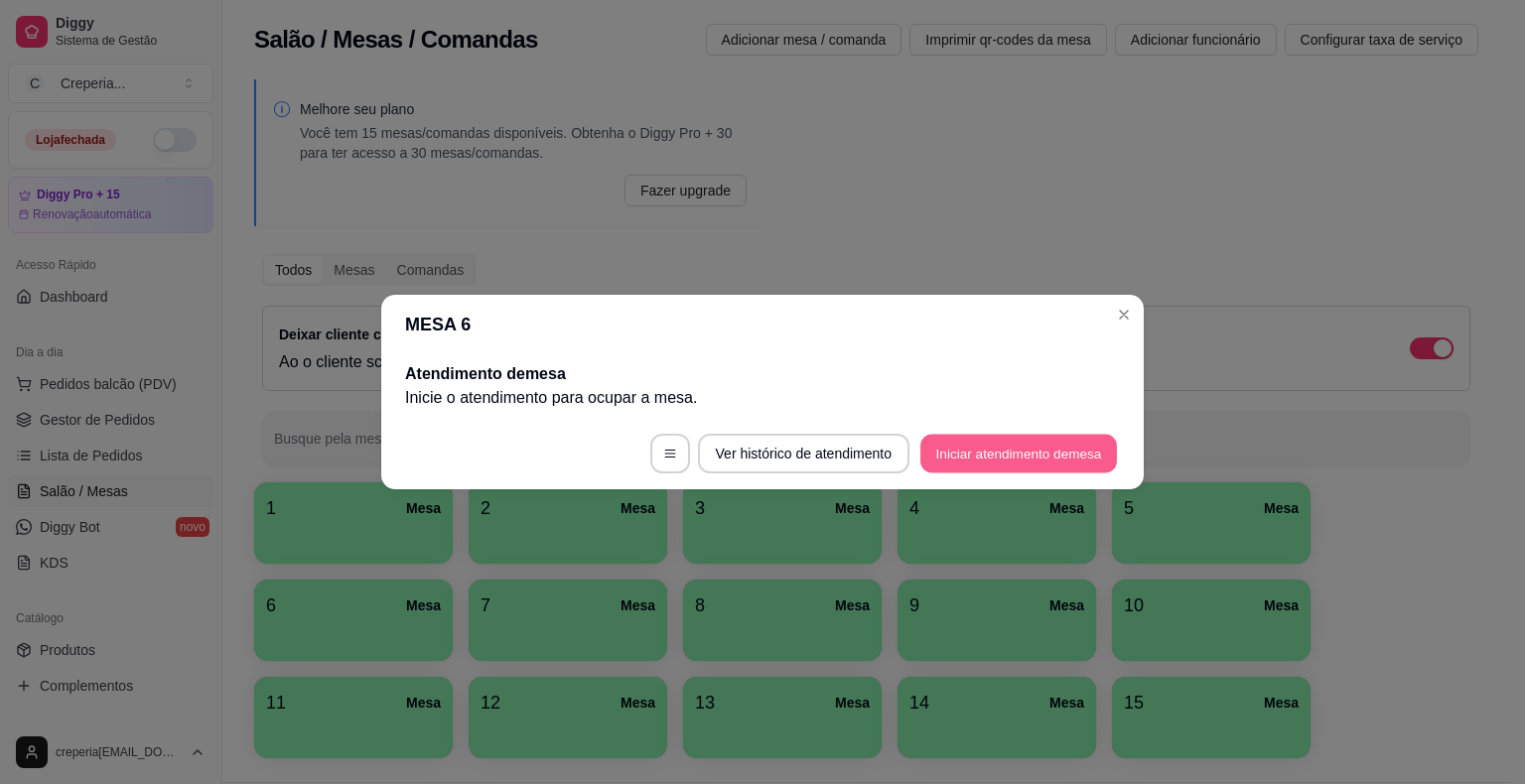 click on "Iniciar atendimento de  mesa" at bounding box center (1019, 454) 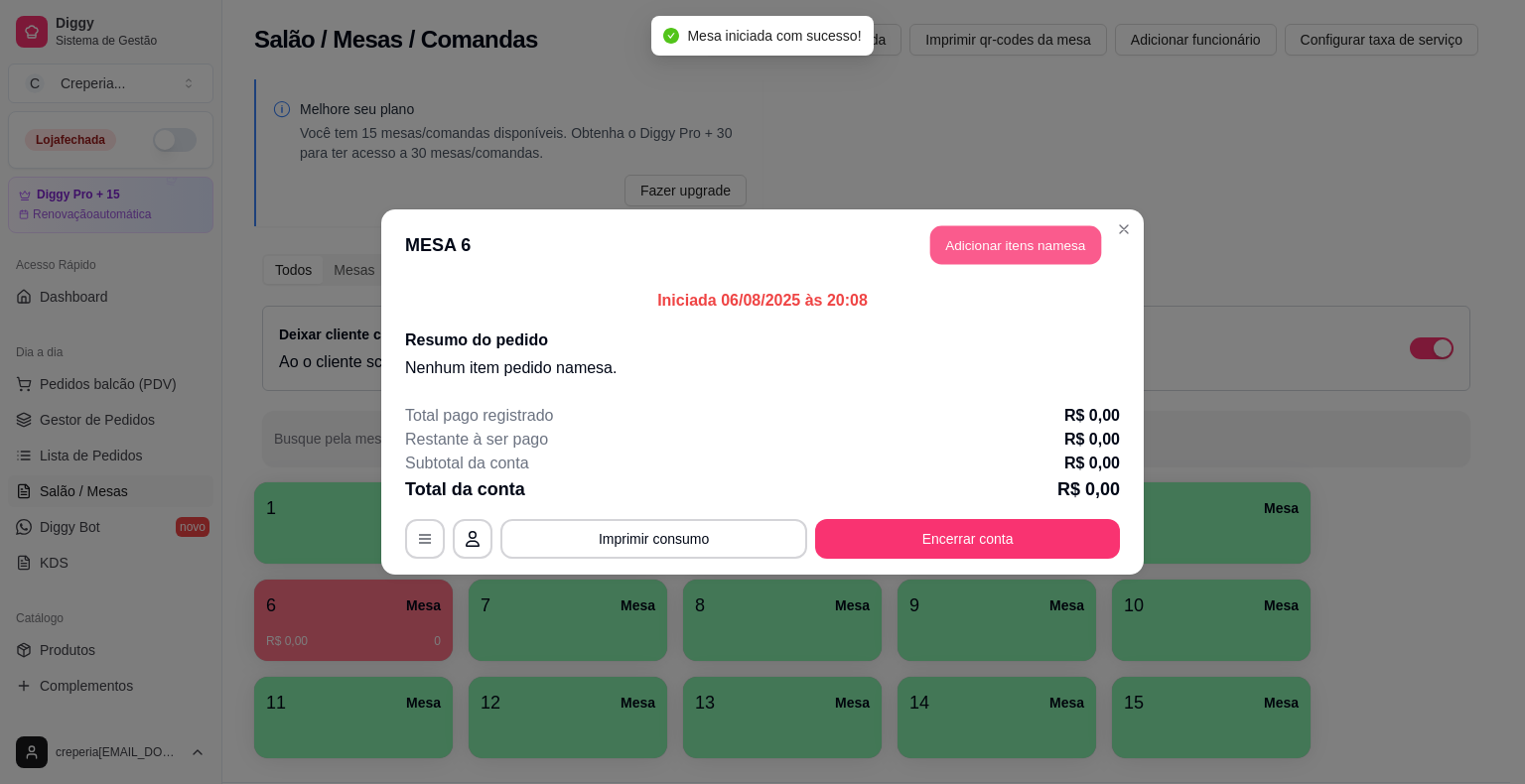 click on "Adicionar itens na  mesa" at bounding box center (1016, 245) 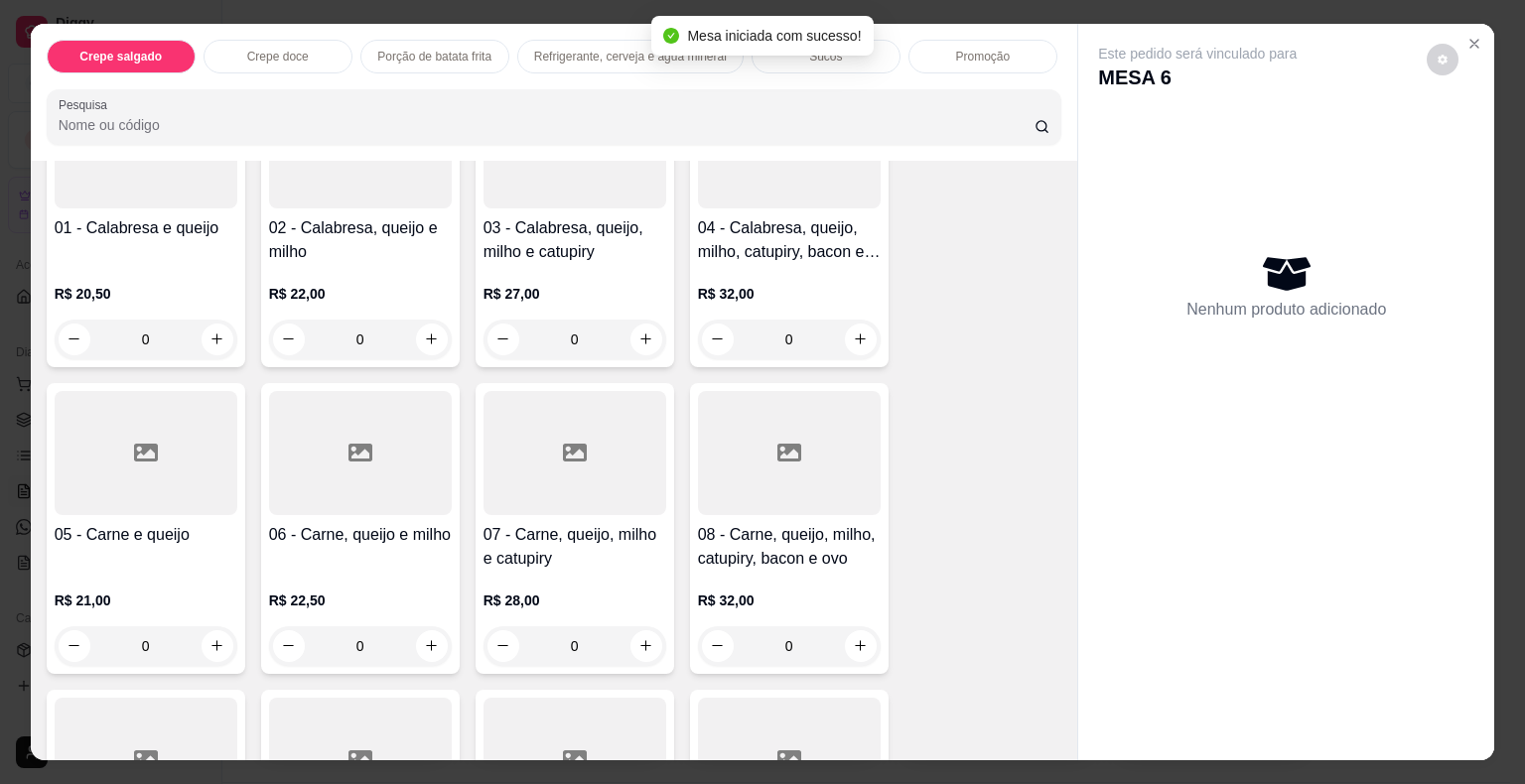 scroll, scrollTop: 397, scrollLeft: 0, axis: vertical 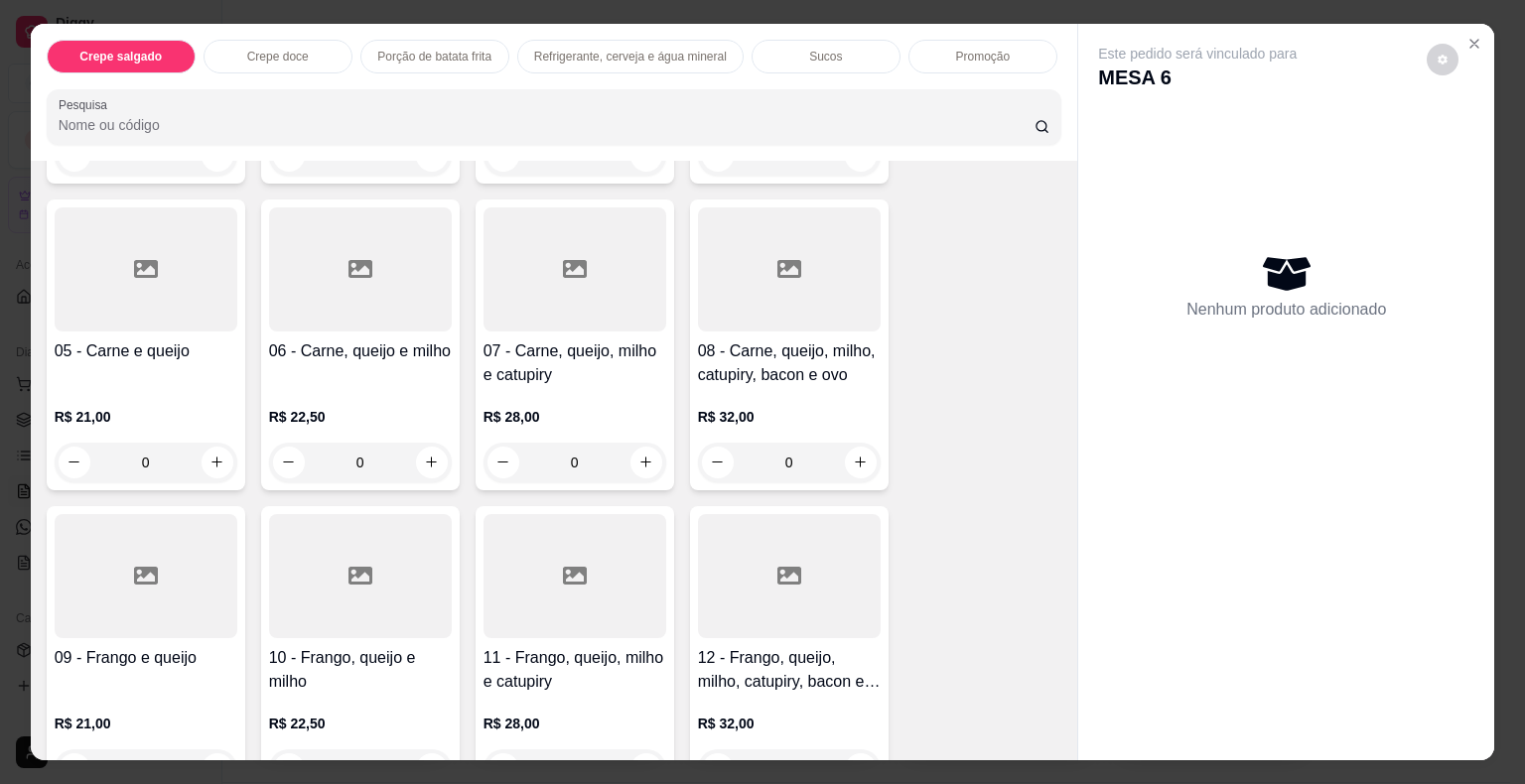 click at bounding box center (575, 576) 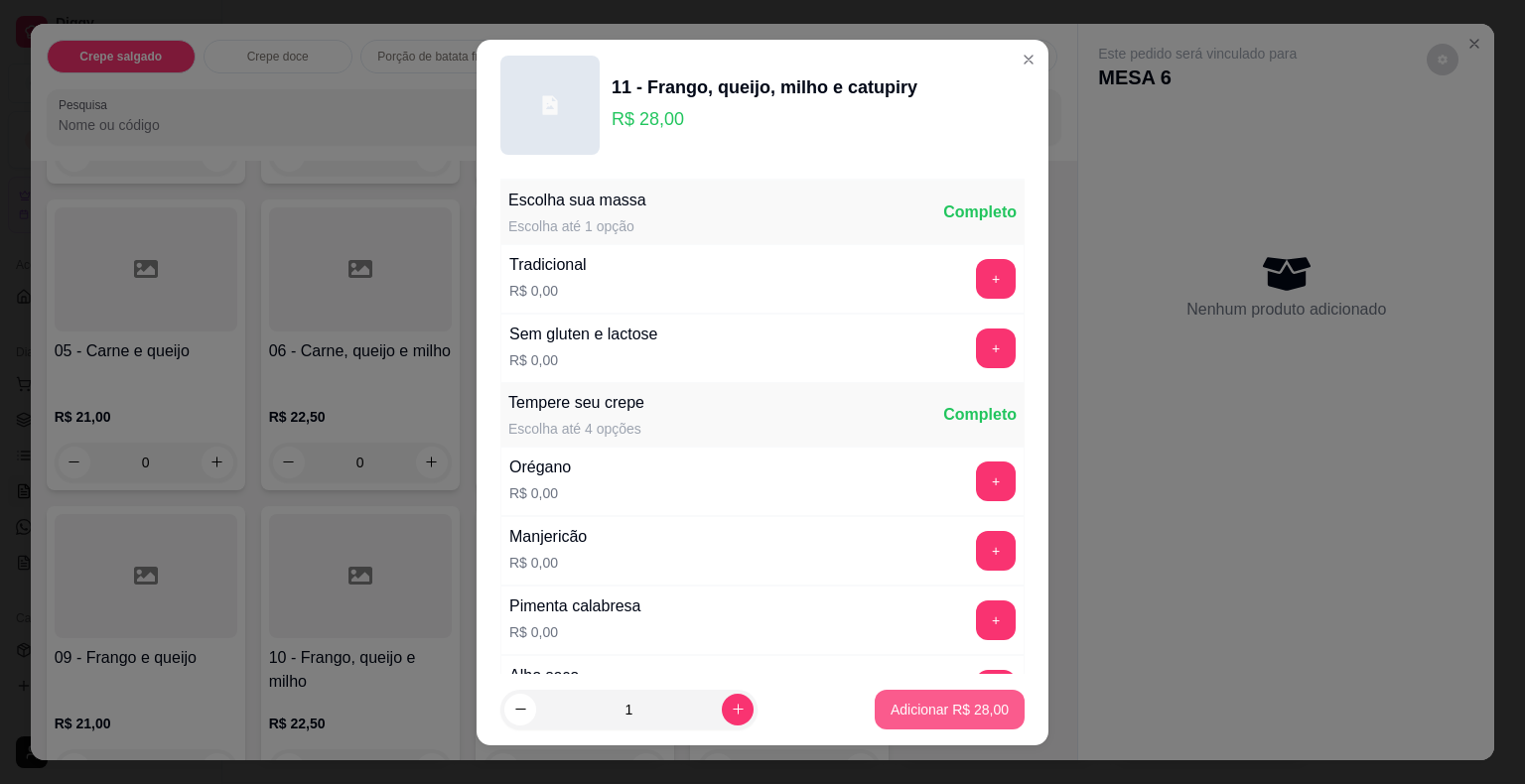 click on "Adicionar   R$ 28,00" at bounding box center (949, 710) 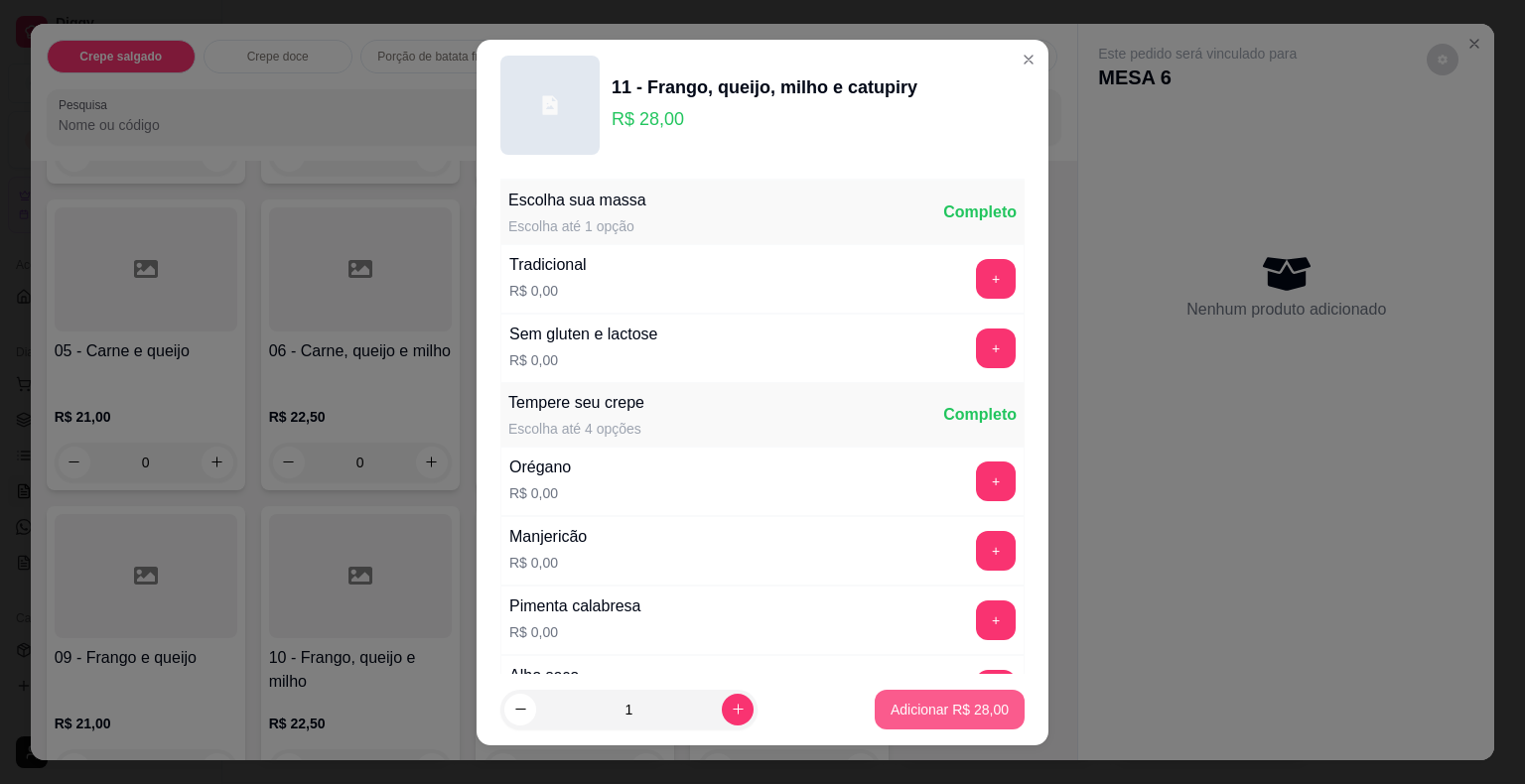 type on "1" 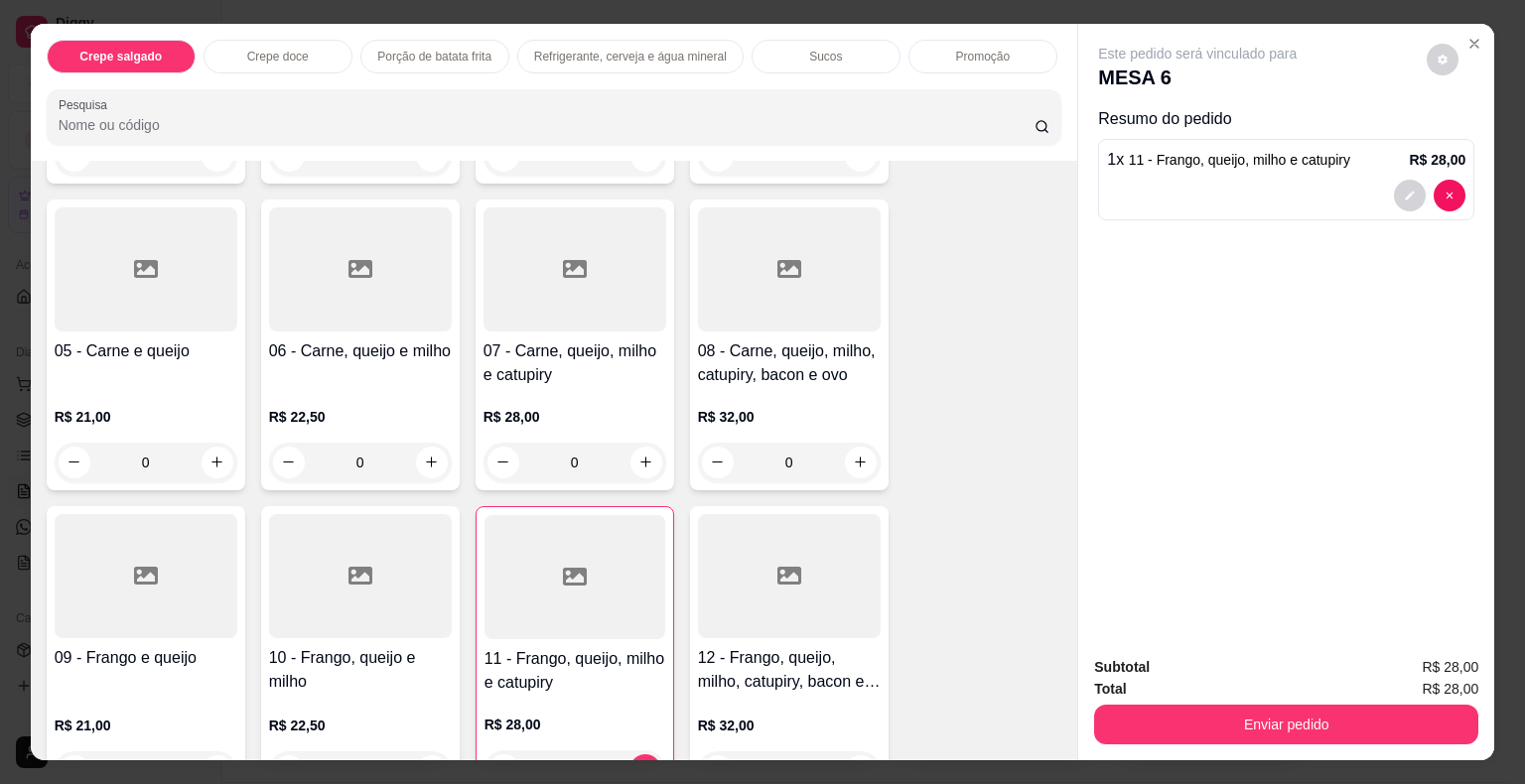 click on "Pesquisa" at bounding box center (546, 125) 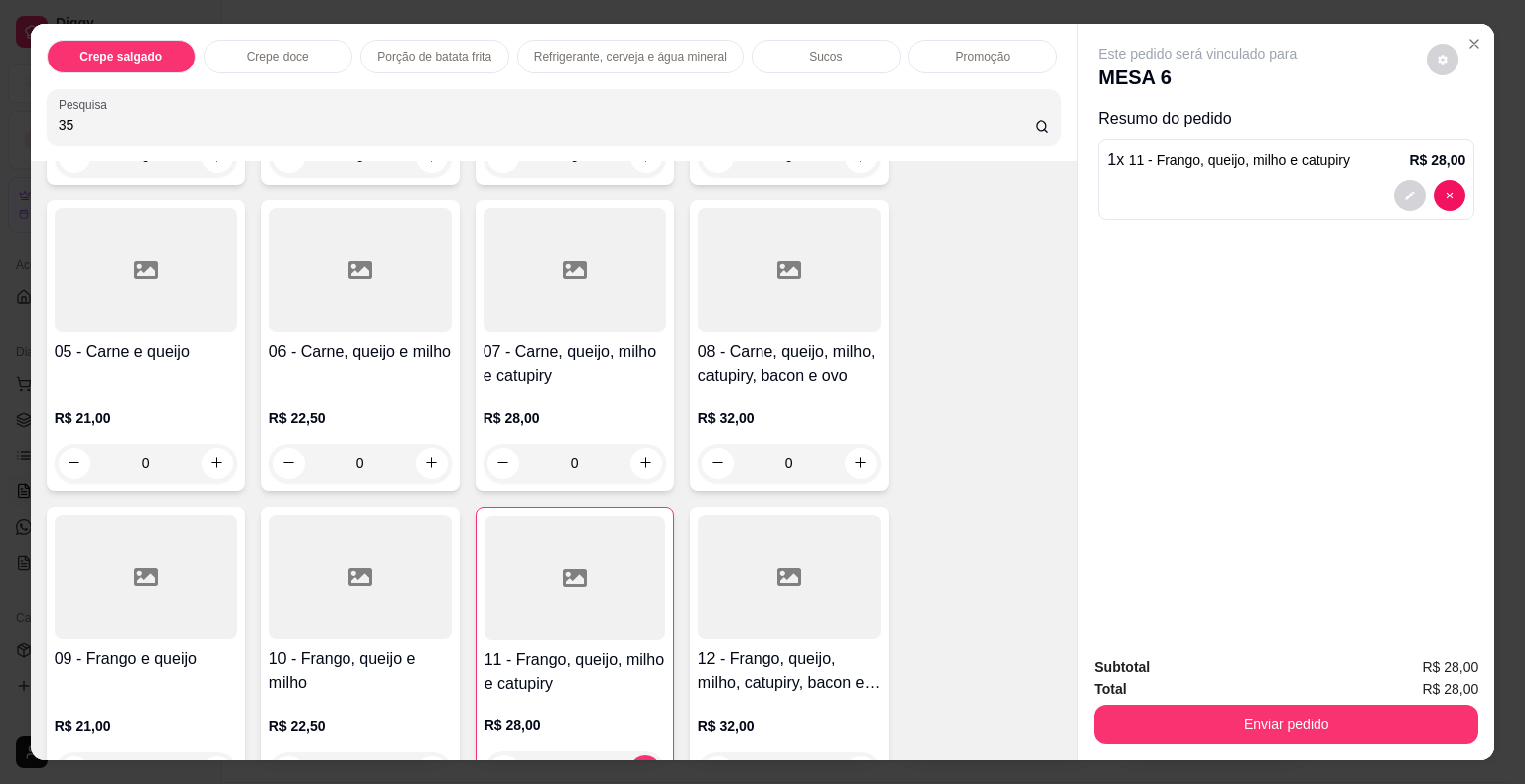 scroll, scrollTop: 0, scrollLeft: 0, axis: both 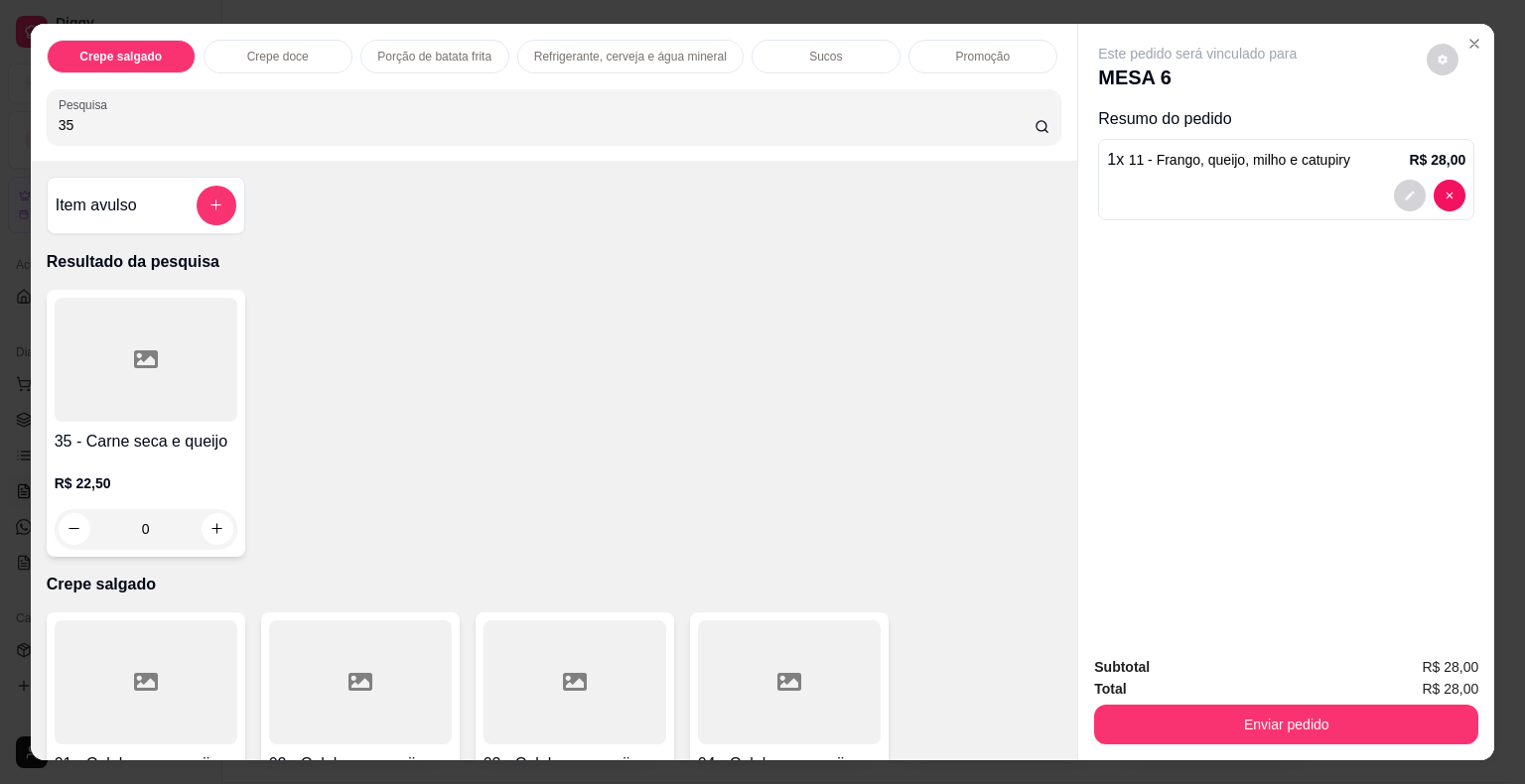 type on "35" 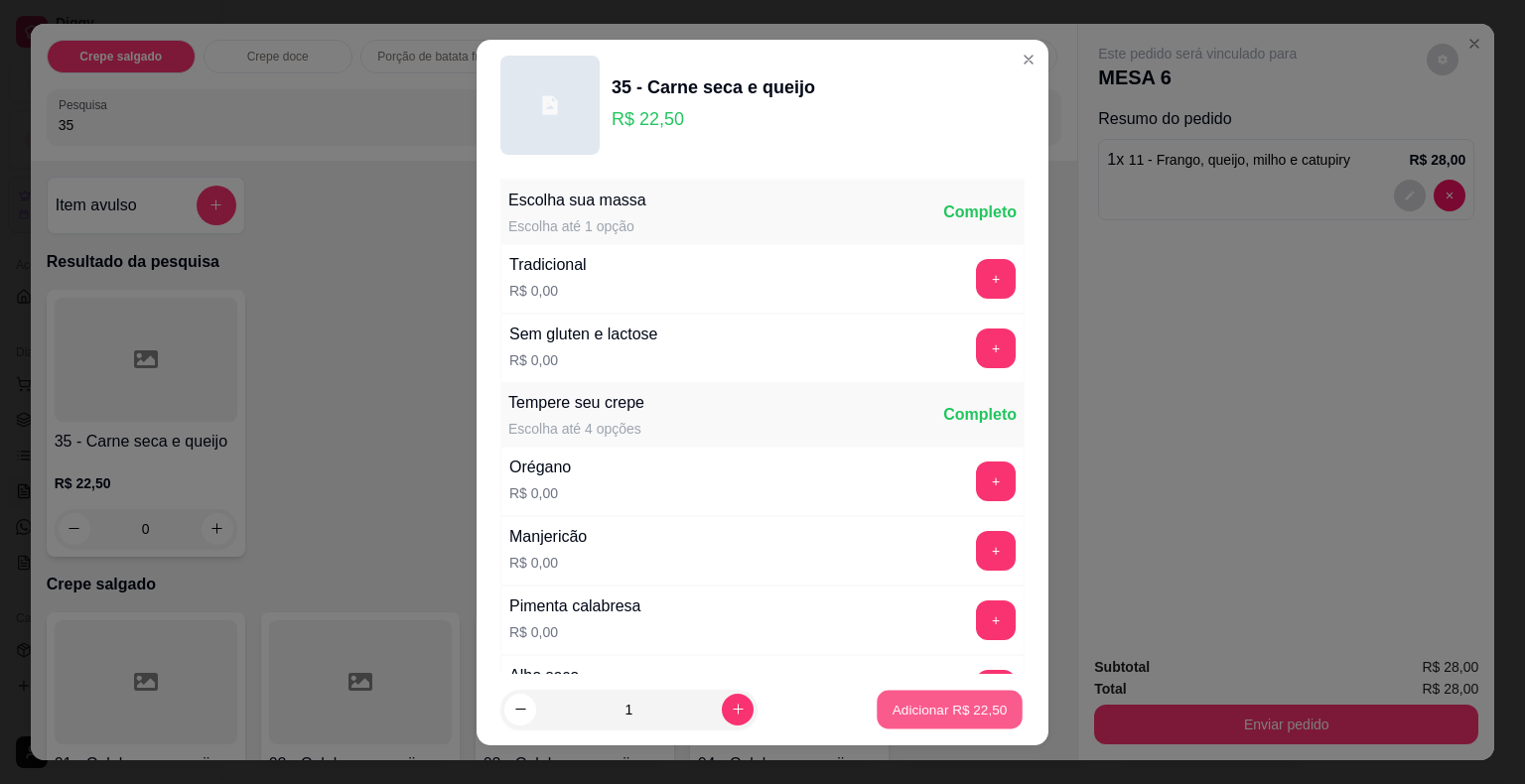 click on "Adicionar   R$ 22,50" at bounding box center [950, 709] 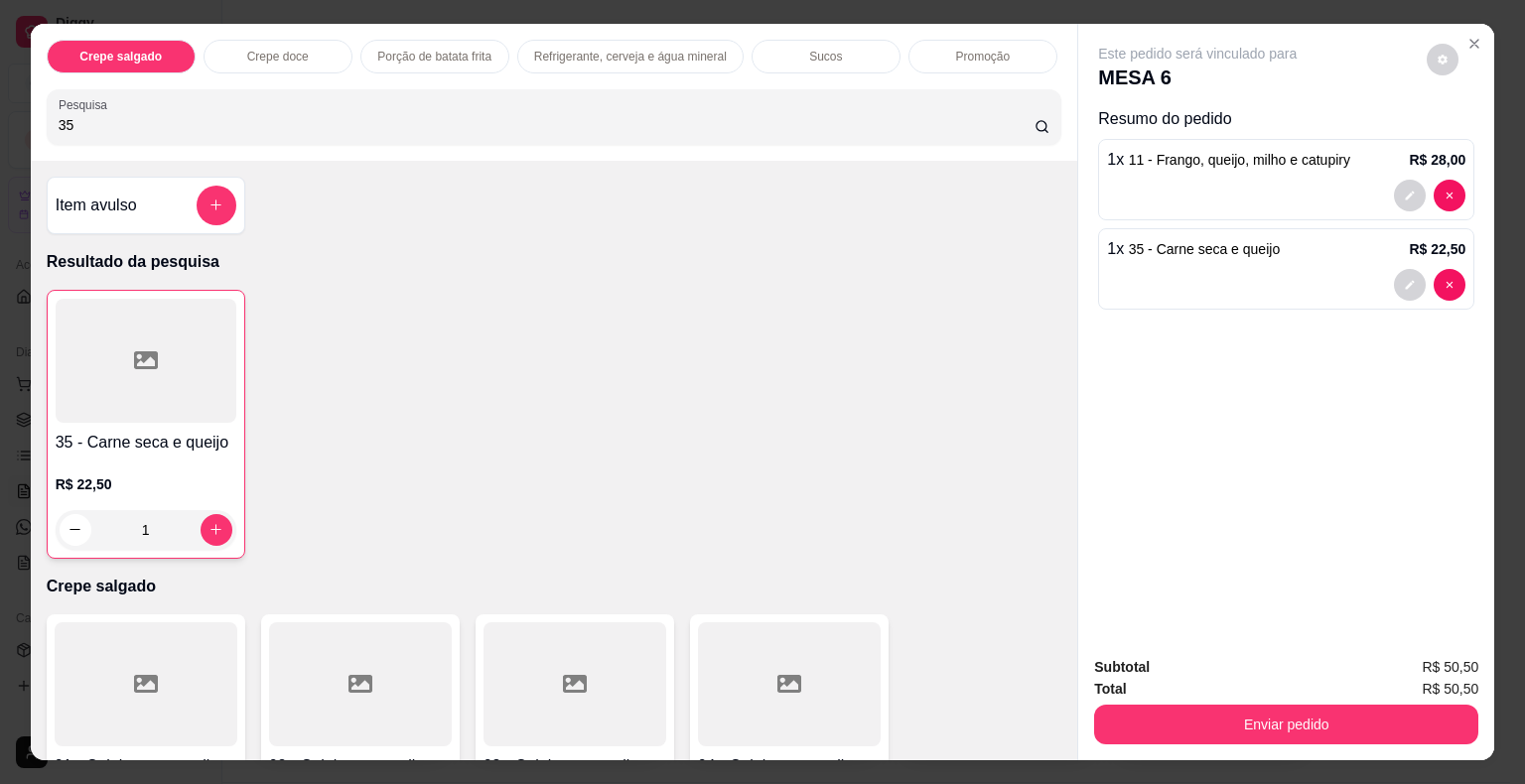 drag, startPoint x: 95, startPoint y: 124, endPoint x: 1, endPoint y: 106, distance: 95.70789 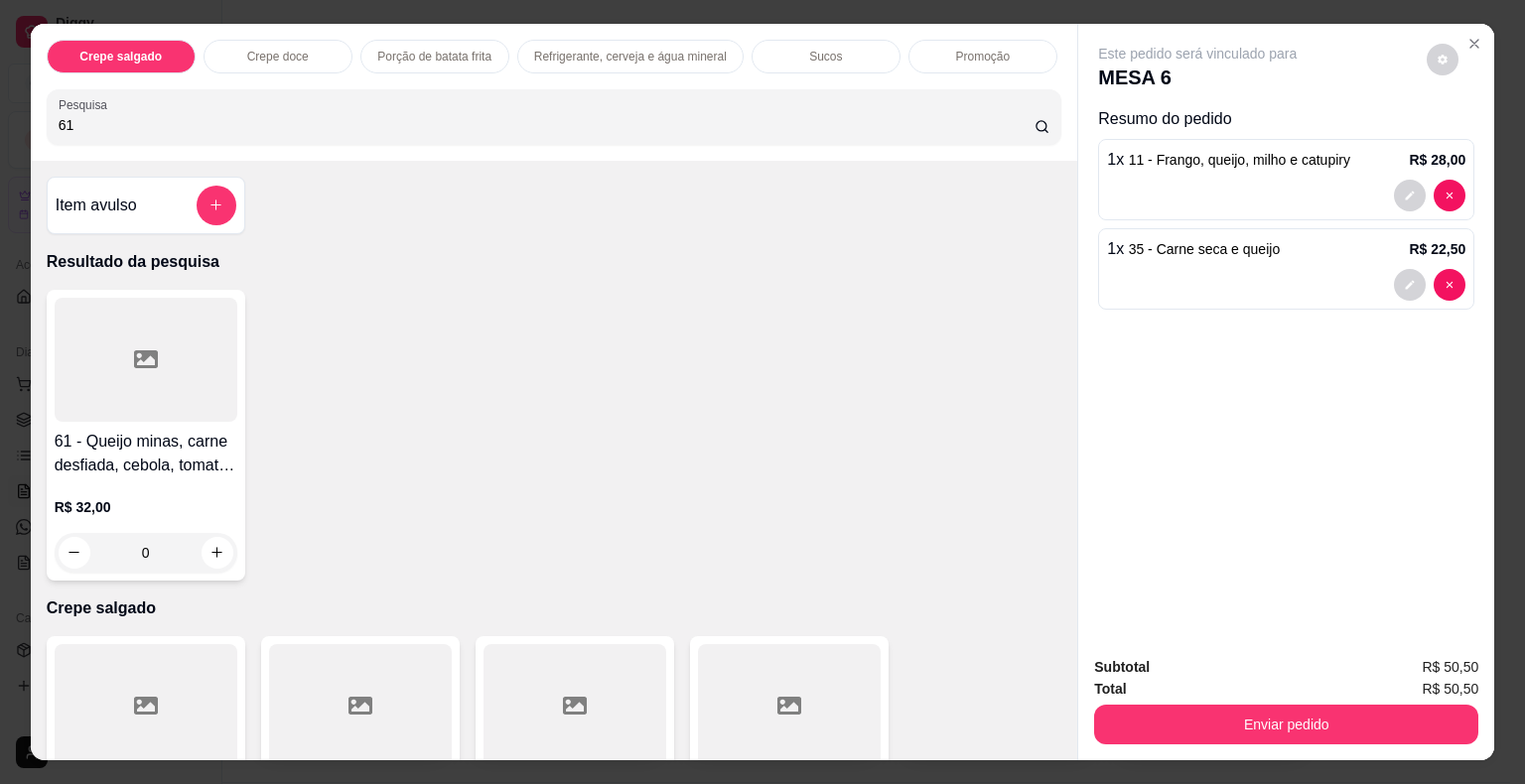 type on "61" 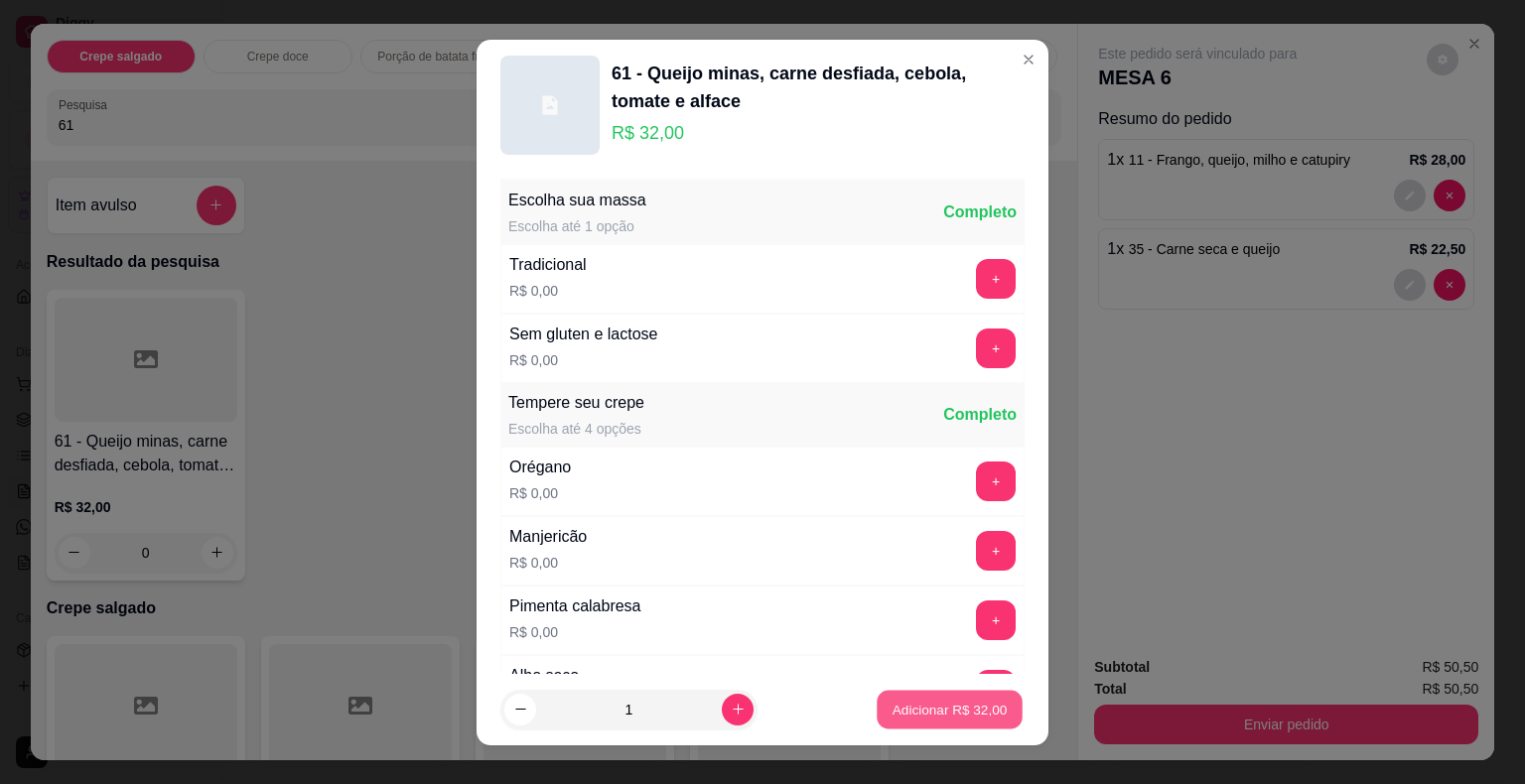 click on "Adicionar   R$ 32,00" at bounding box center (950, 709) 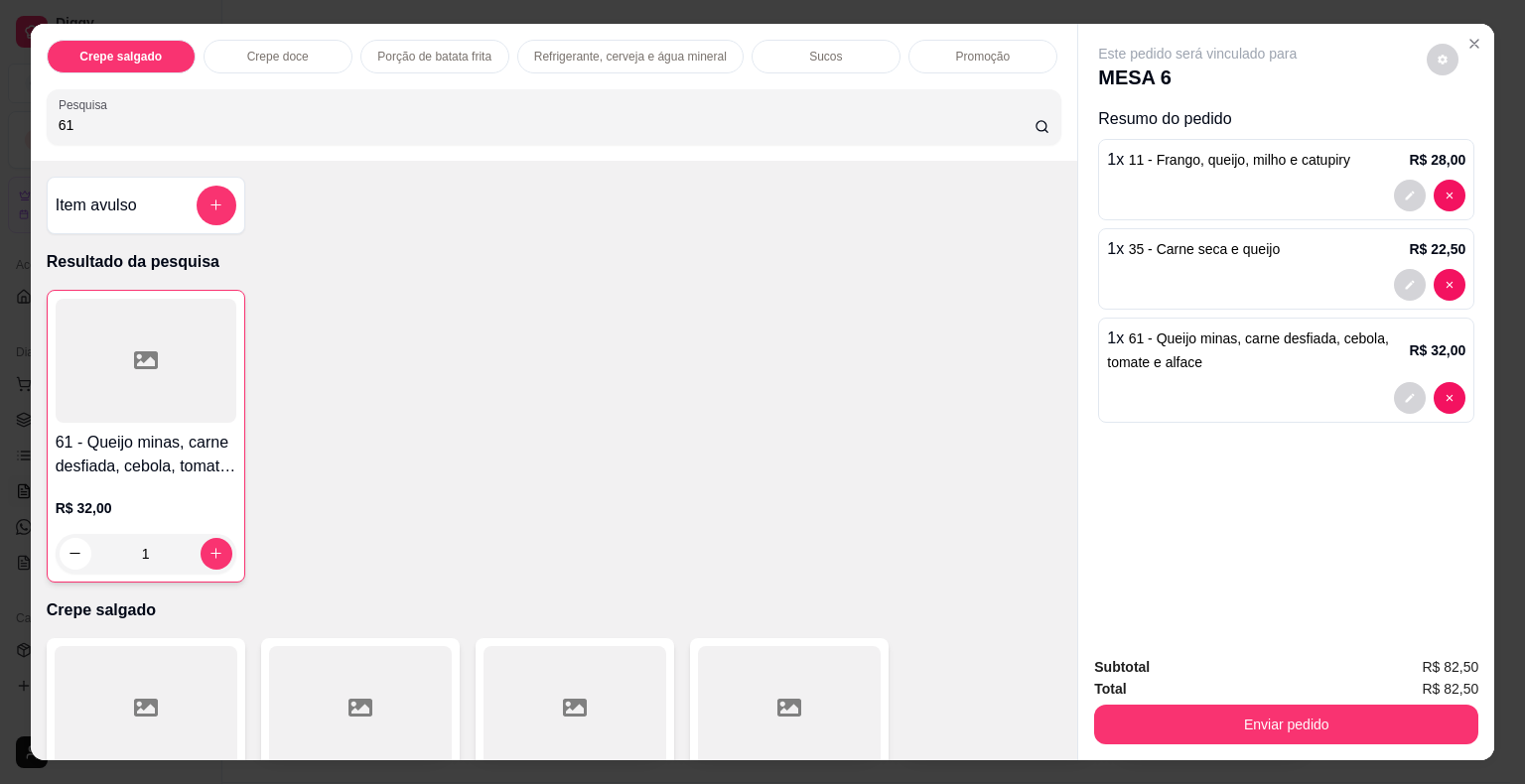 drag, startPoint x: 121, startPoint y: 111, endPoint x: 0, endPoint y: 112, distance: 121.0041 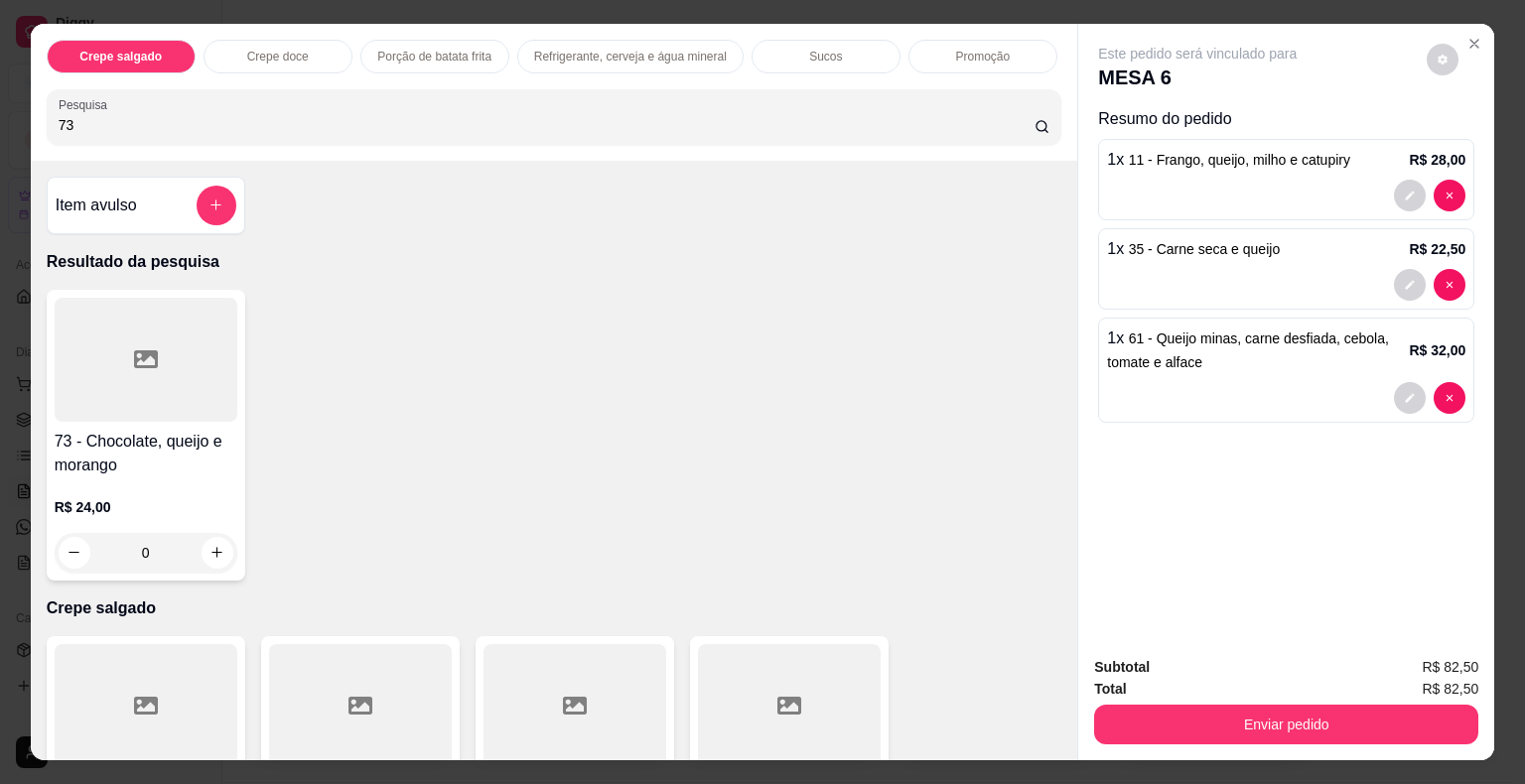 type on "73" 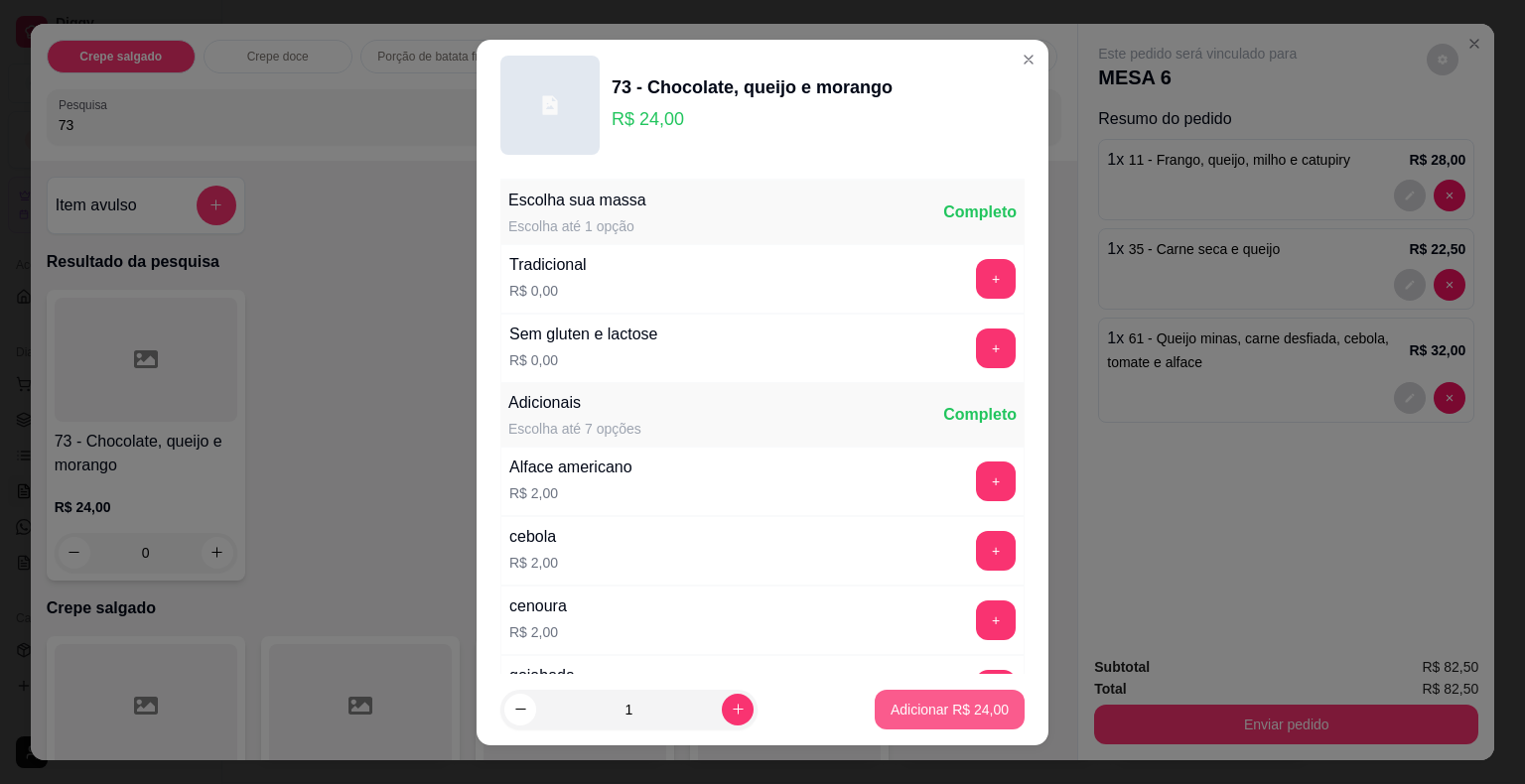 click on "Adicionar   R$ 24,00" at bounding box center (949, 710) 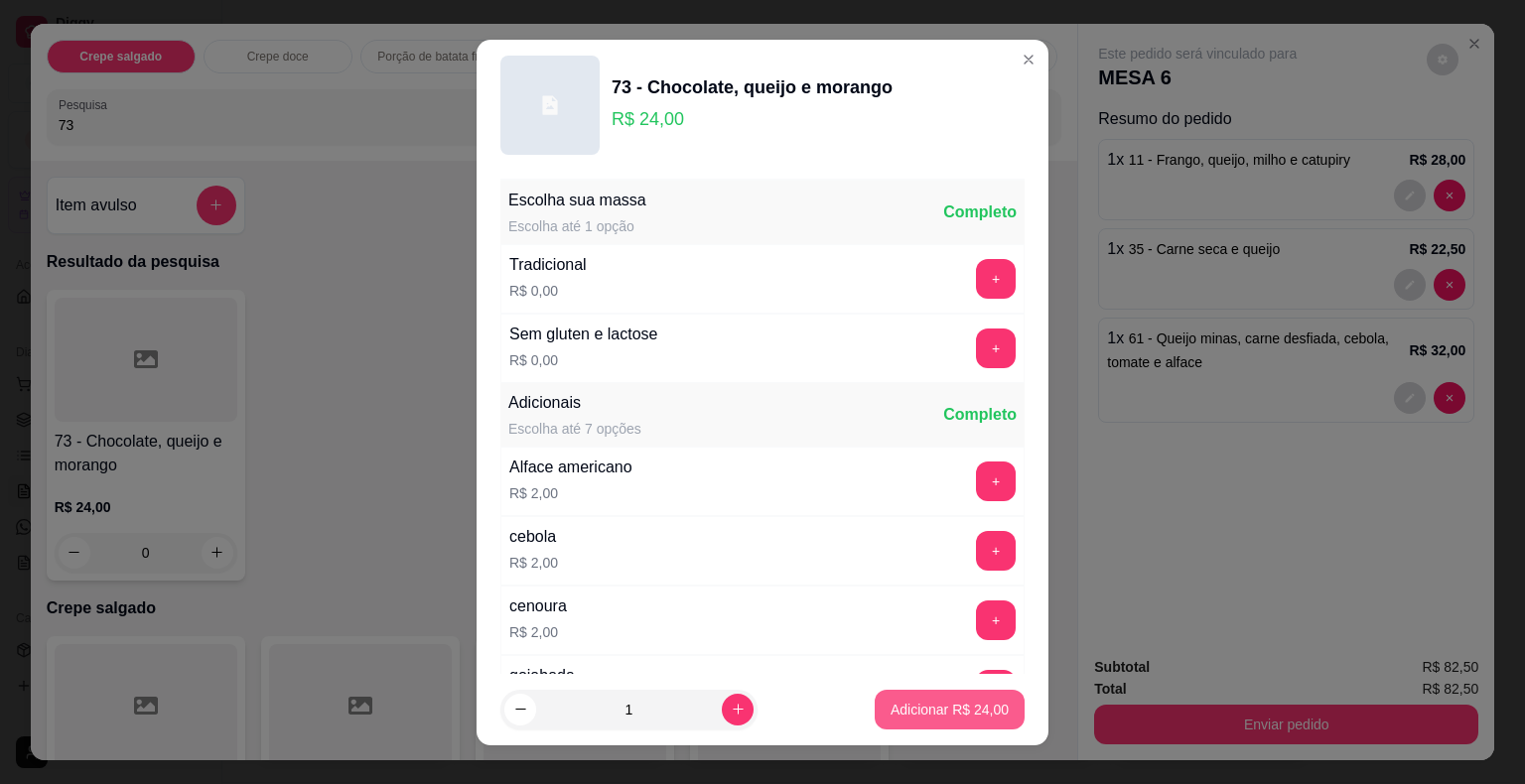 type on "1" 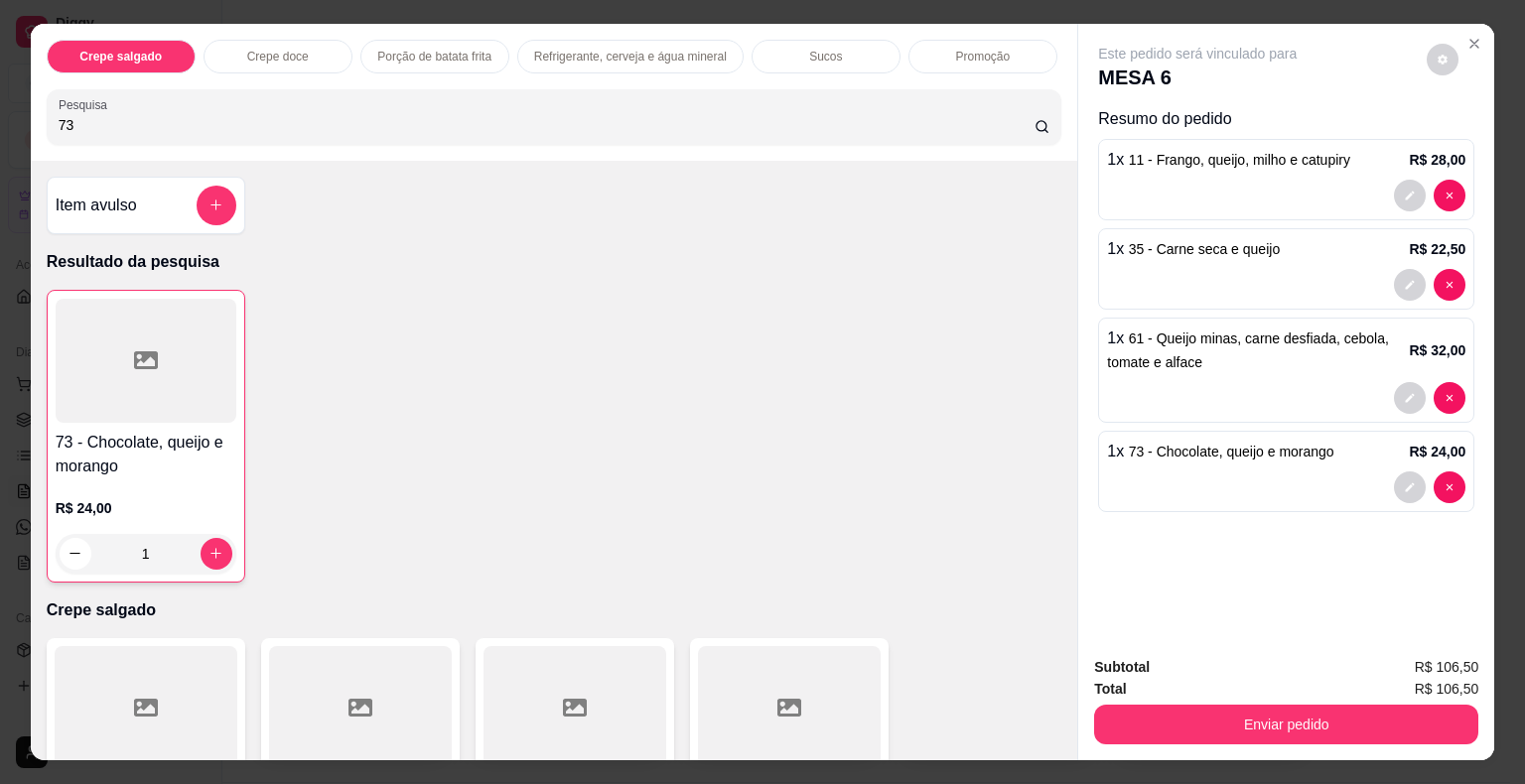 drag, startPoint x: 116, startPoint y: 128, endPoint x: 0, endPoint y: 126, distance: 116.01724 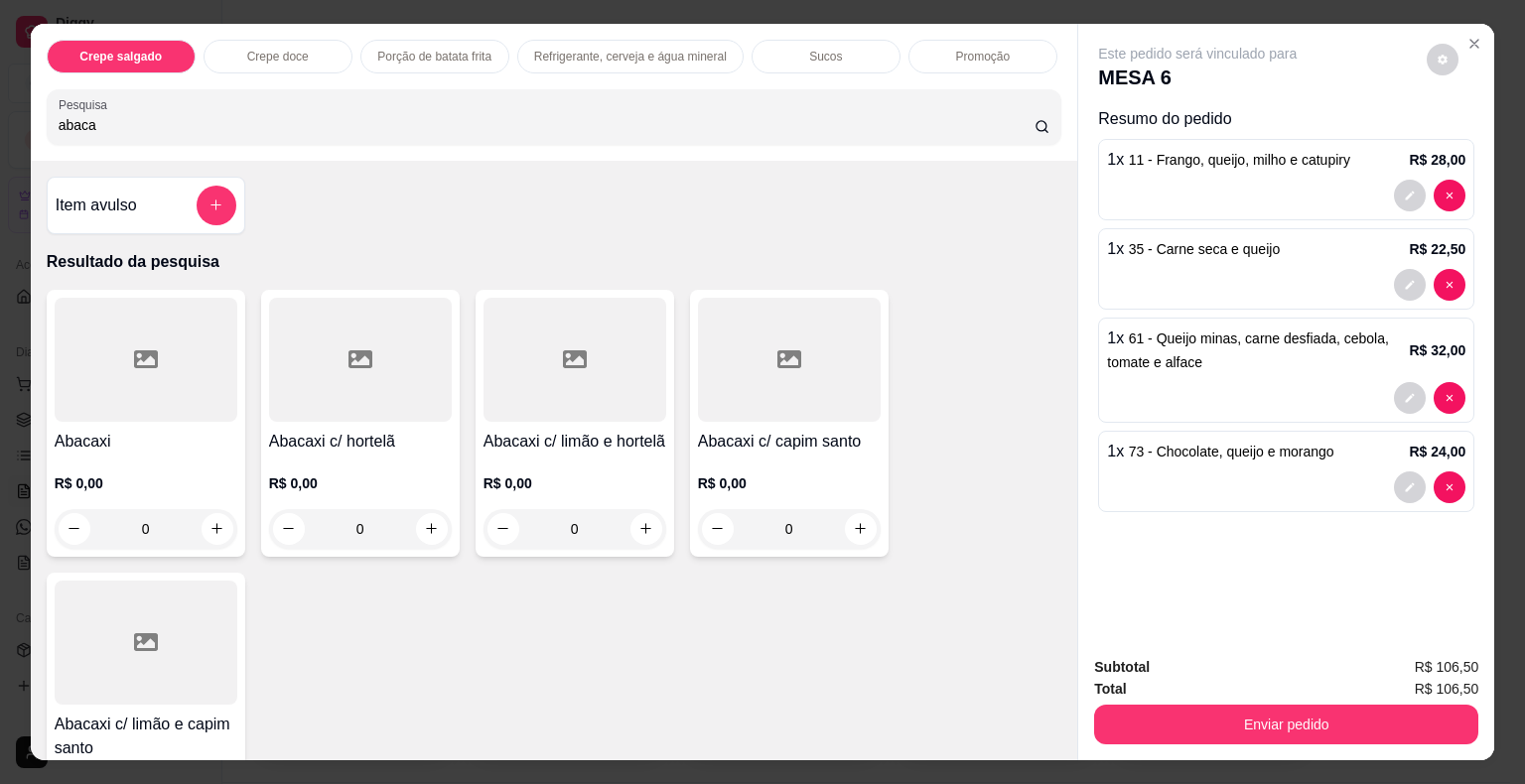 type on "abaca" 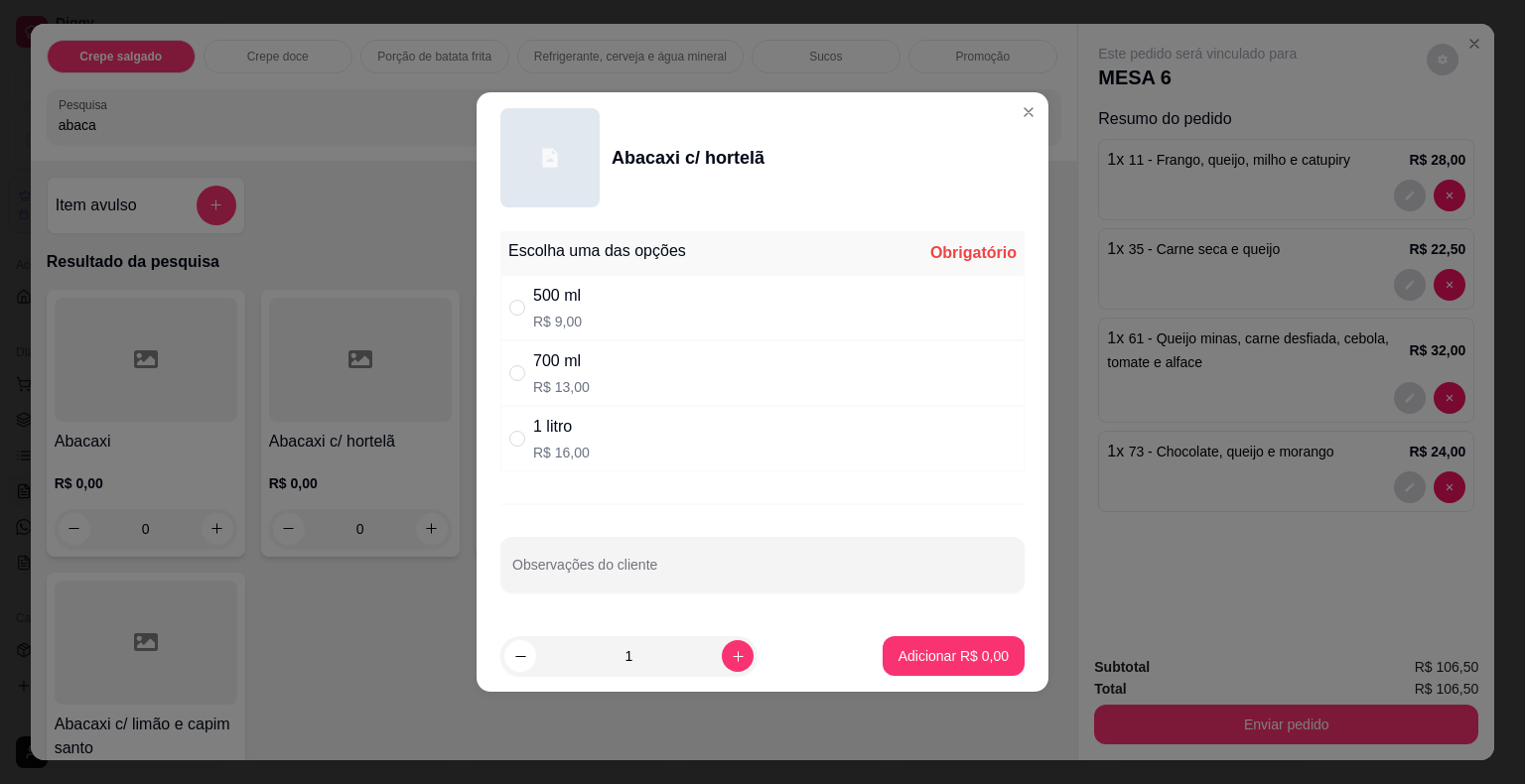 click on "700 ml R$ 13,00" at bounding box center [762, 373] 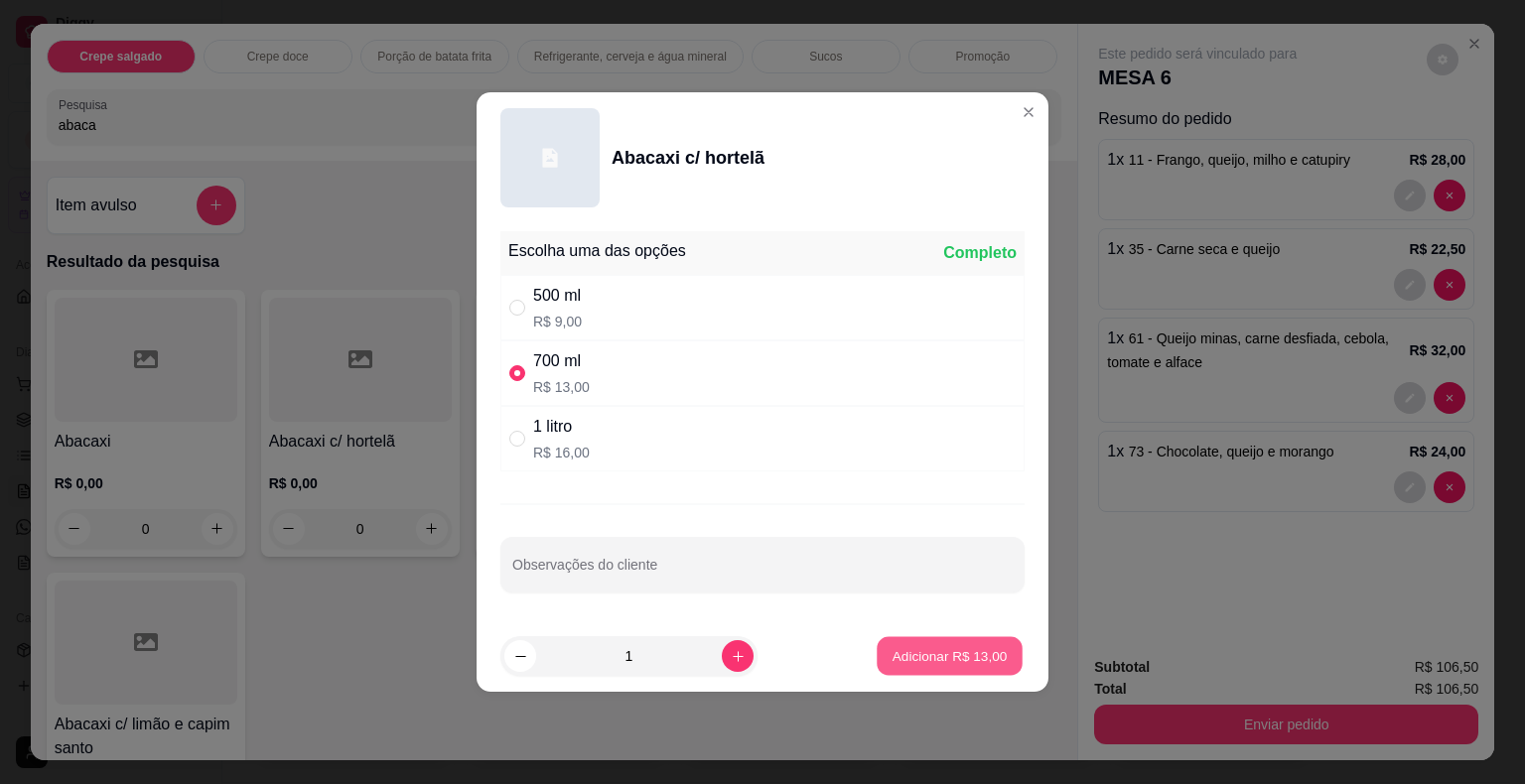 click on "Adicionar   R$ 13,00" at bounding box center (950, 655) 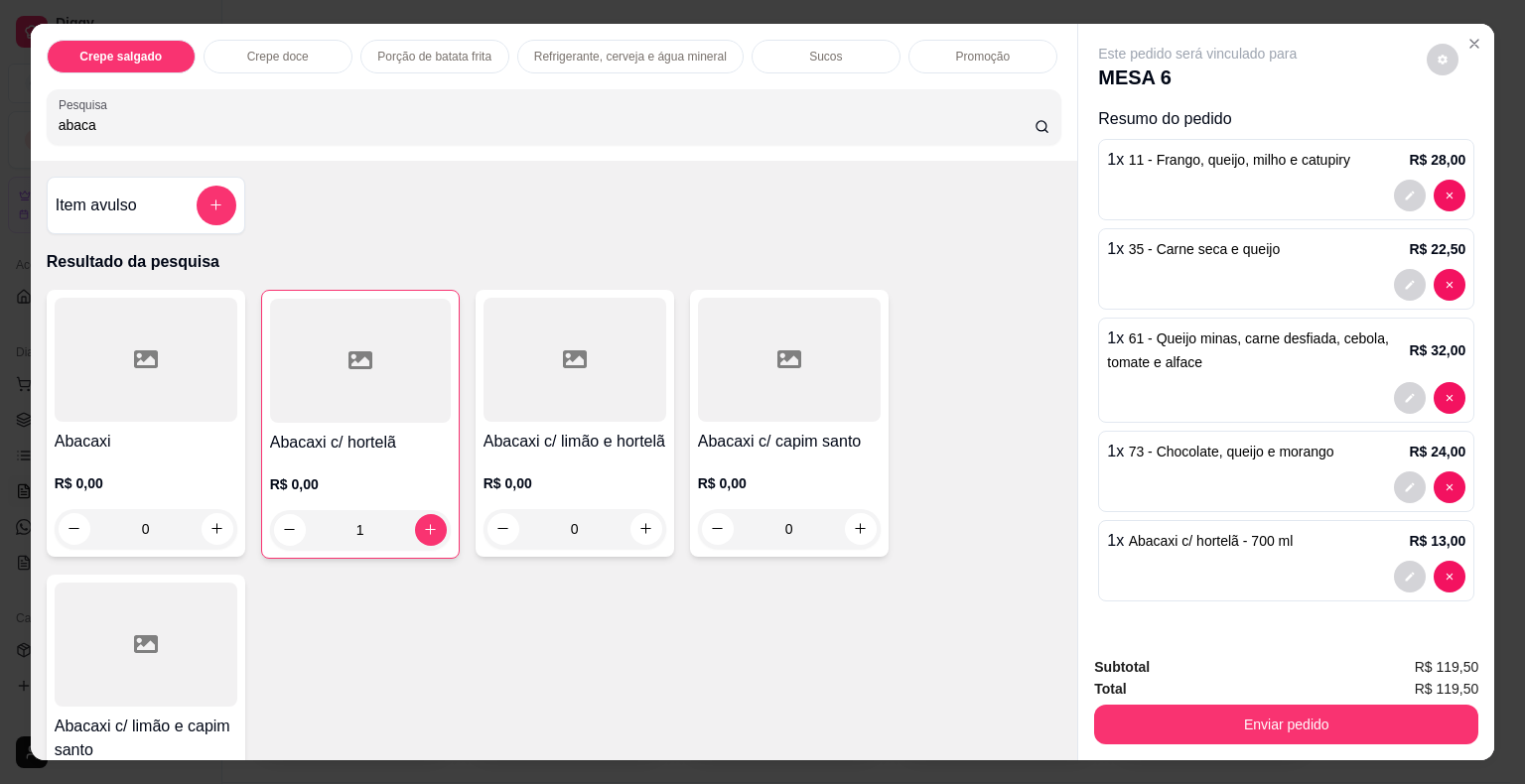 drag, startPoint x: 147, startPoint y: 113, endPoint x: 0, endPoint y: 115, distance: 147.0136 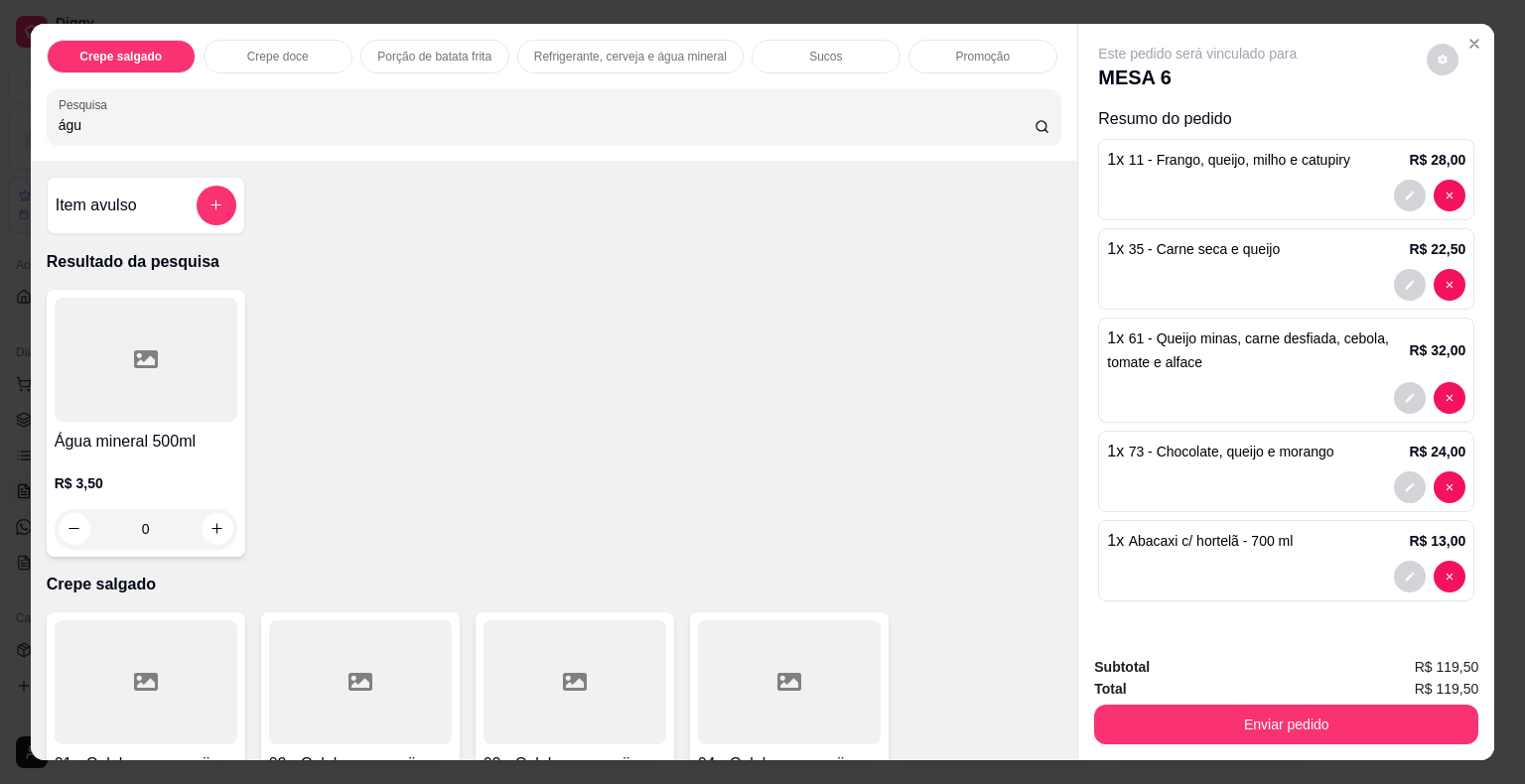 type on "águ" 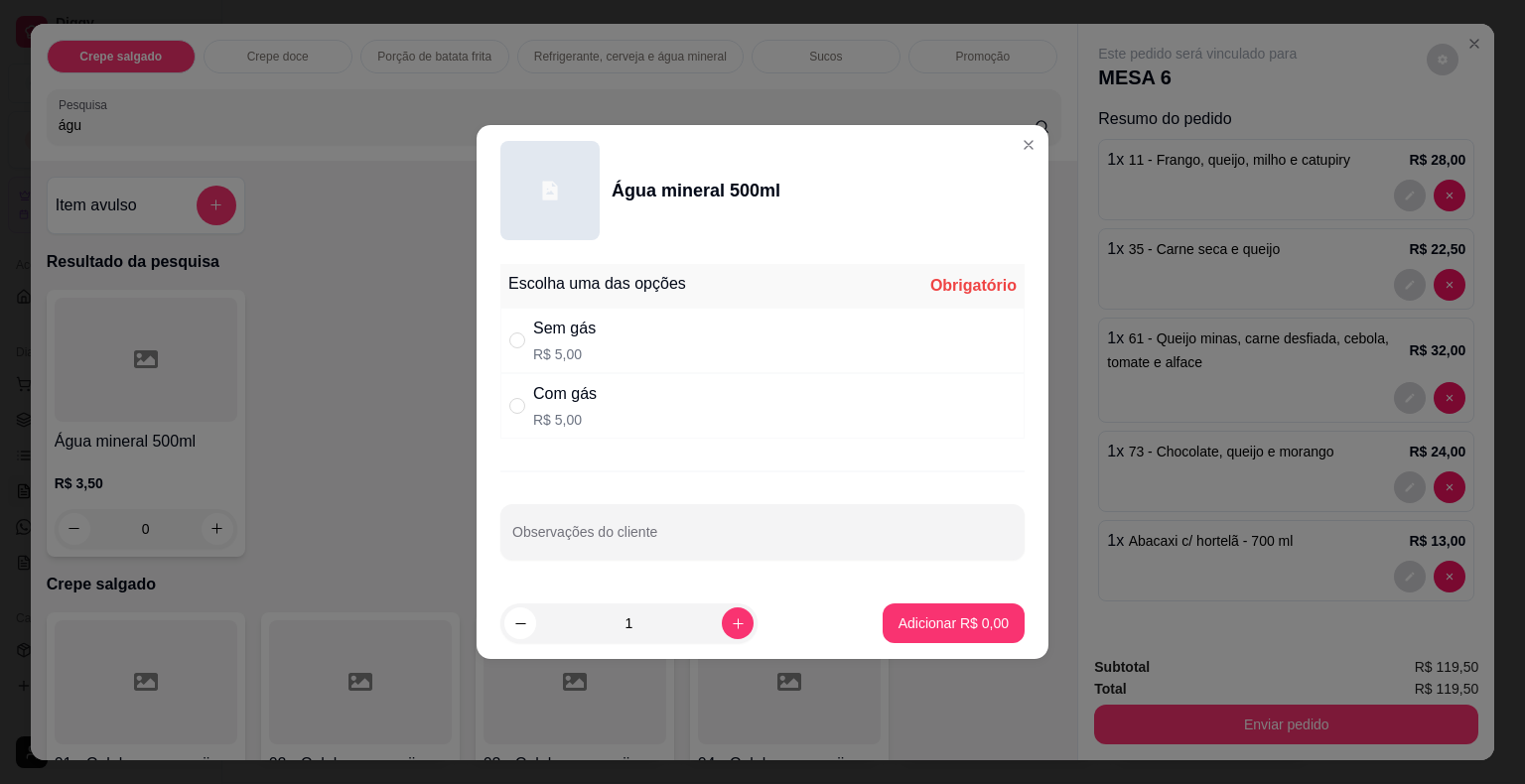 drag, startPoint x: 551, startPoint y: 410, endPoint x: 722, endPoint y: 503, distance: 194.65354 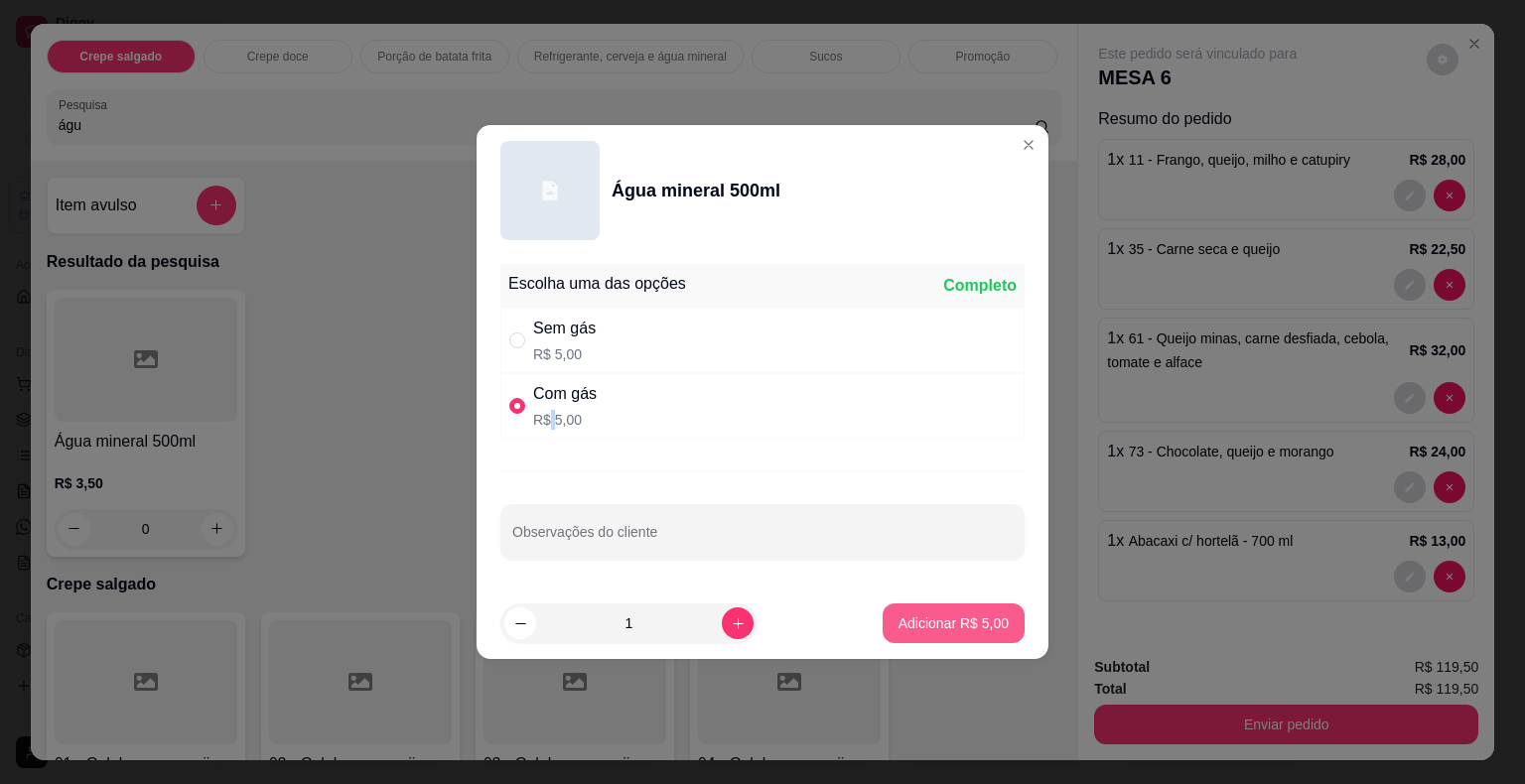 click on "Adicionar   R$ 5,00" at bounding box center (953, 623) 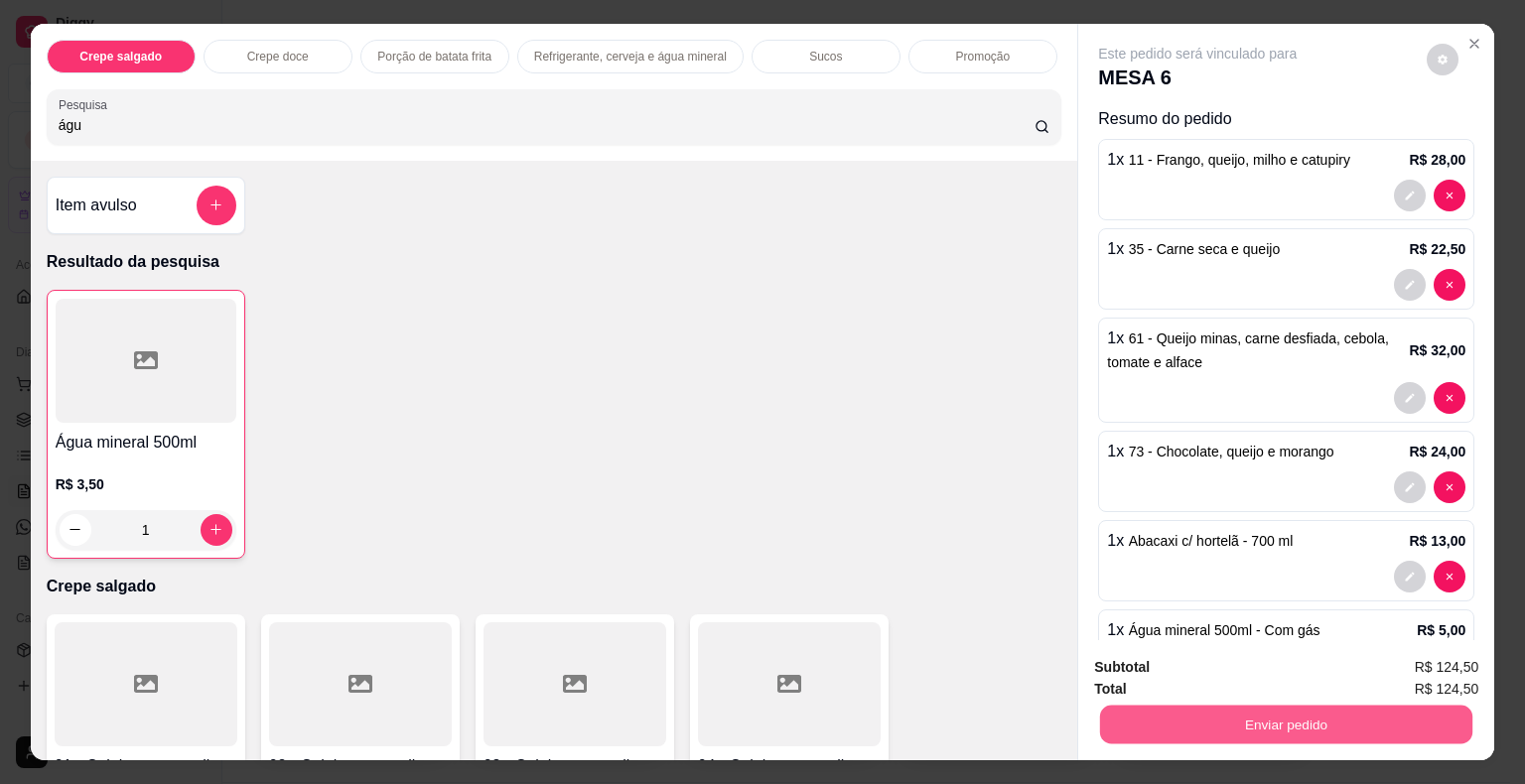 click on "Enviar pedido" at bounding box center [1286, 724] 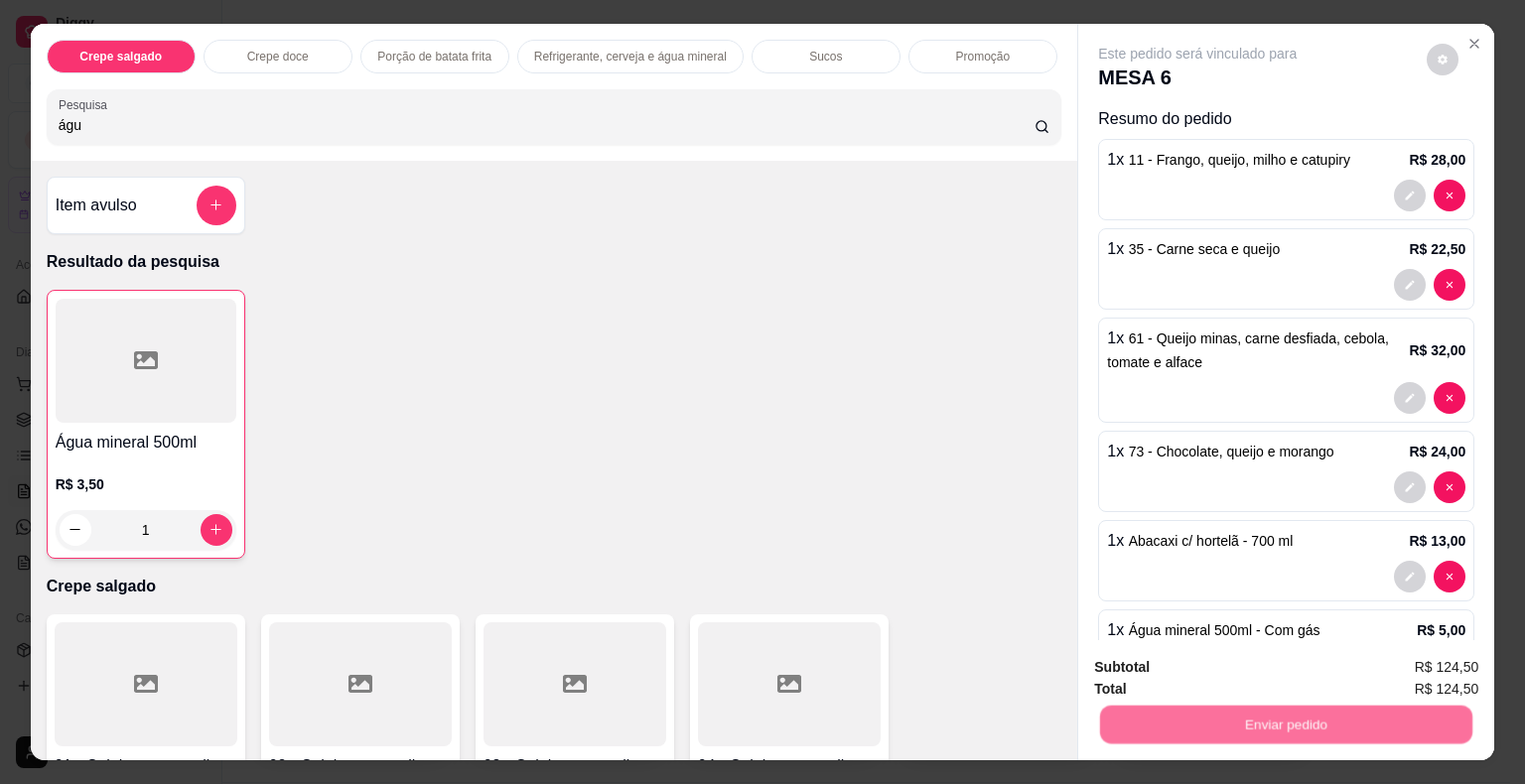click on "Não registrar e enviar pedido" at bounding box center [1220, 668] 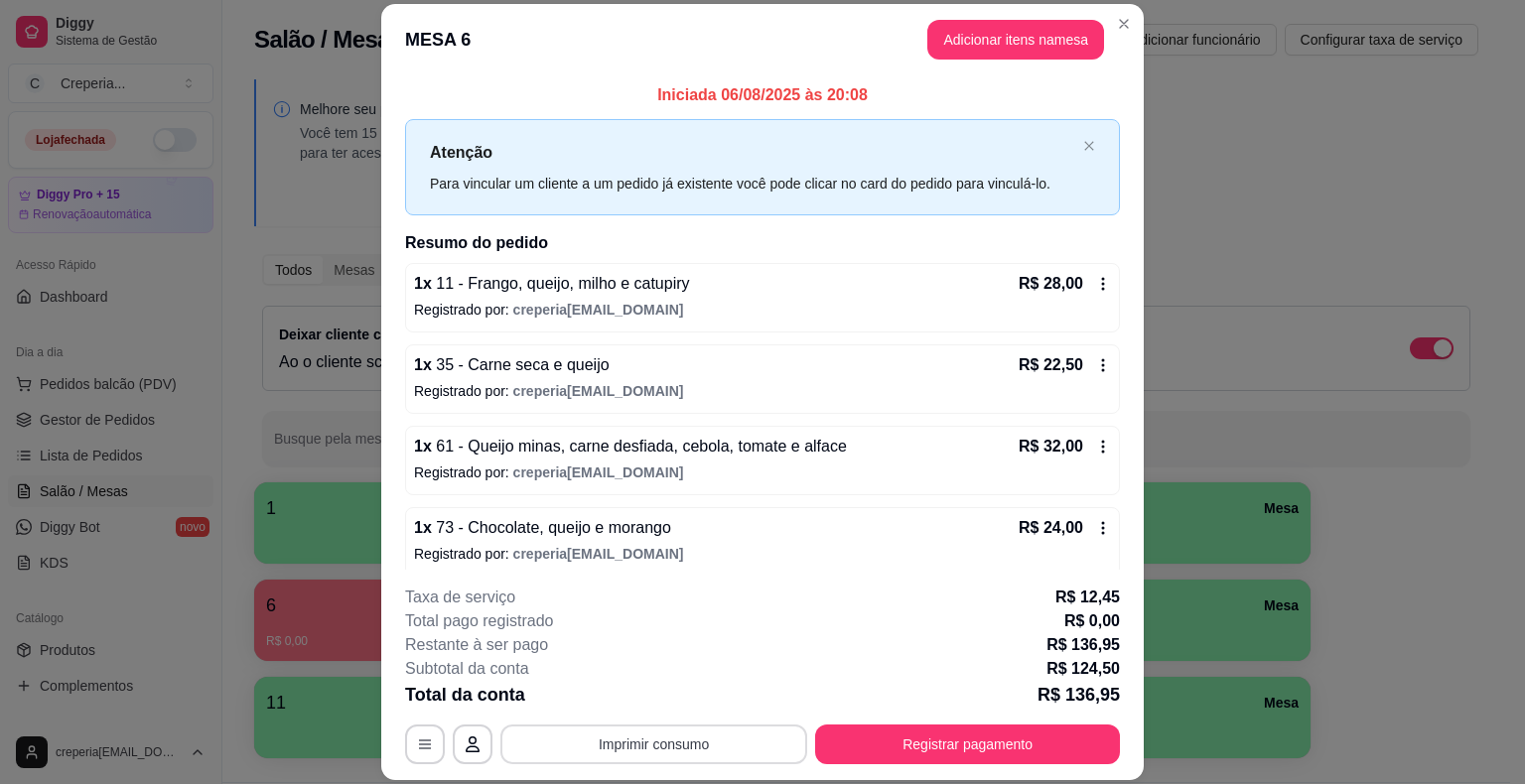 click on "Imprimir consumo" at bounding box center (653, 744) 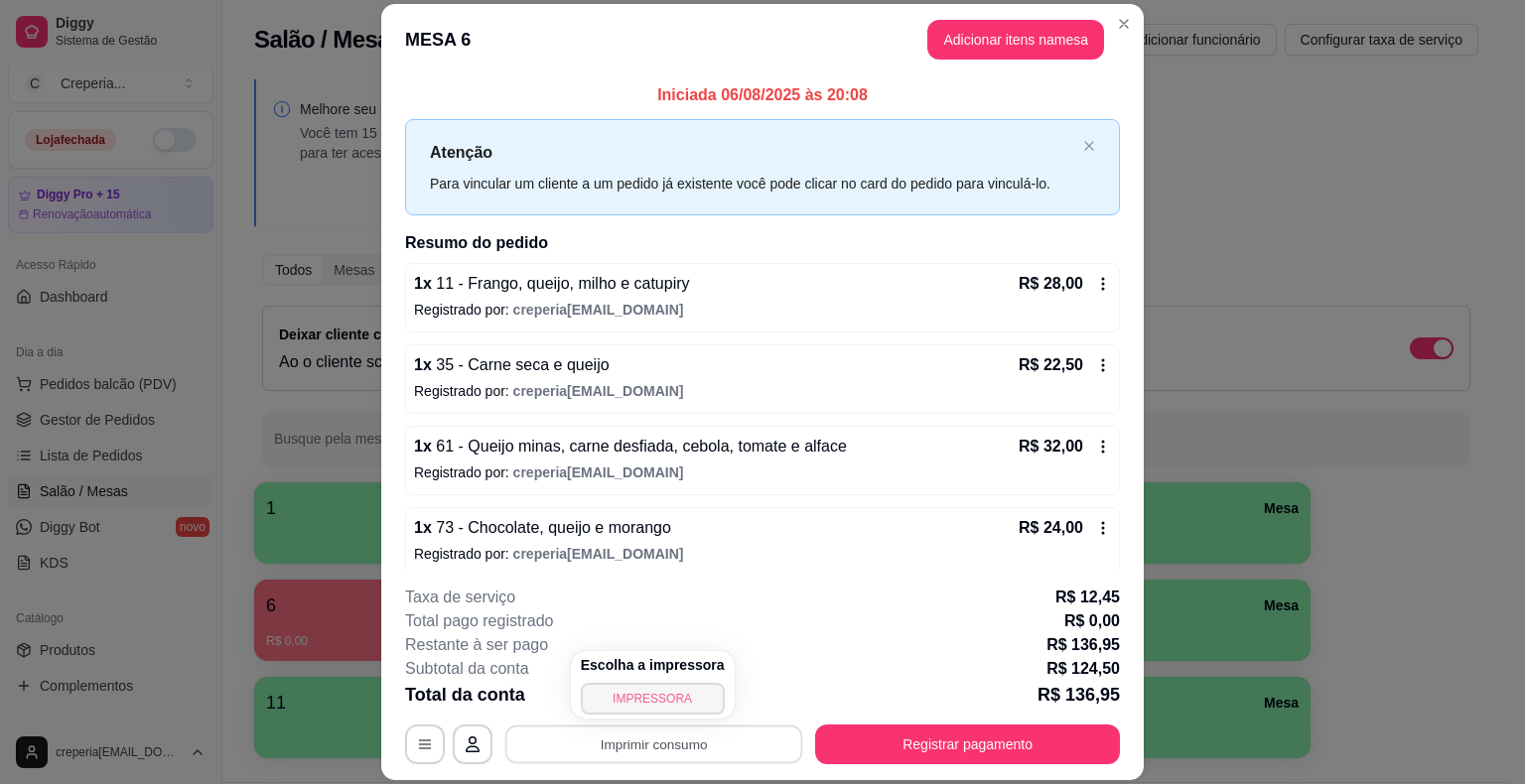 click on "IMPRESSORA" at bounding box center [652, 699] 